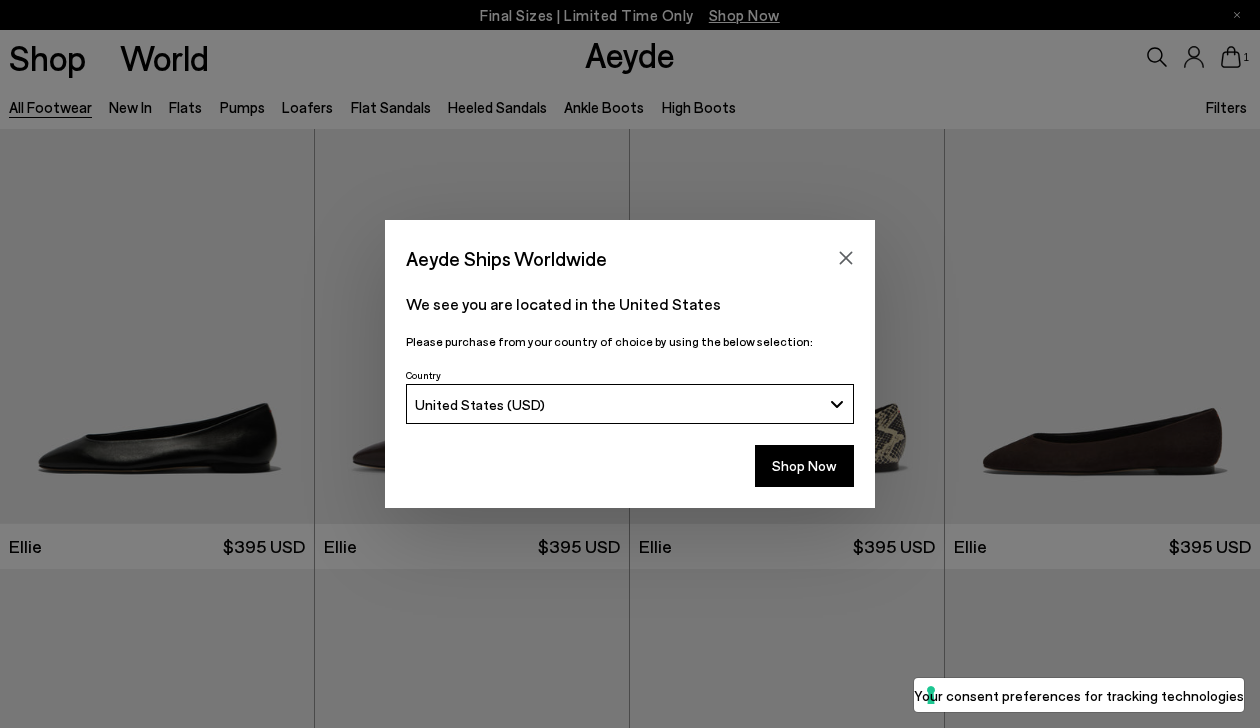 scroll, scrollTop: 0, scrollLeft: 0, axis: both 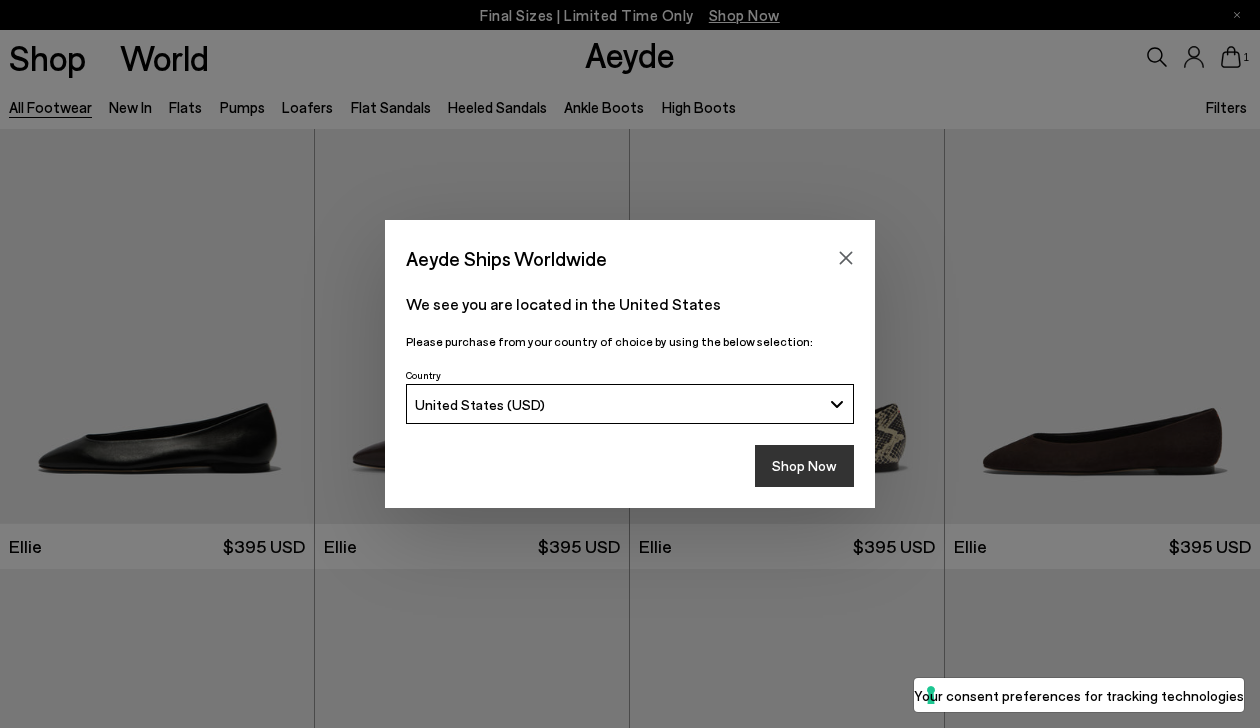 click on "Shop Now" at bounding box center (804, 466) 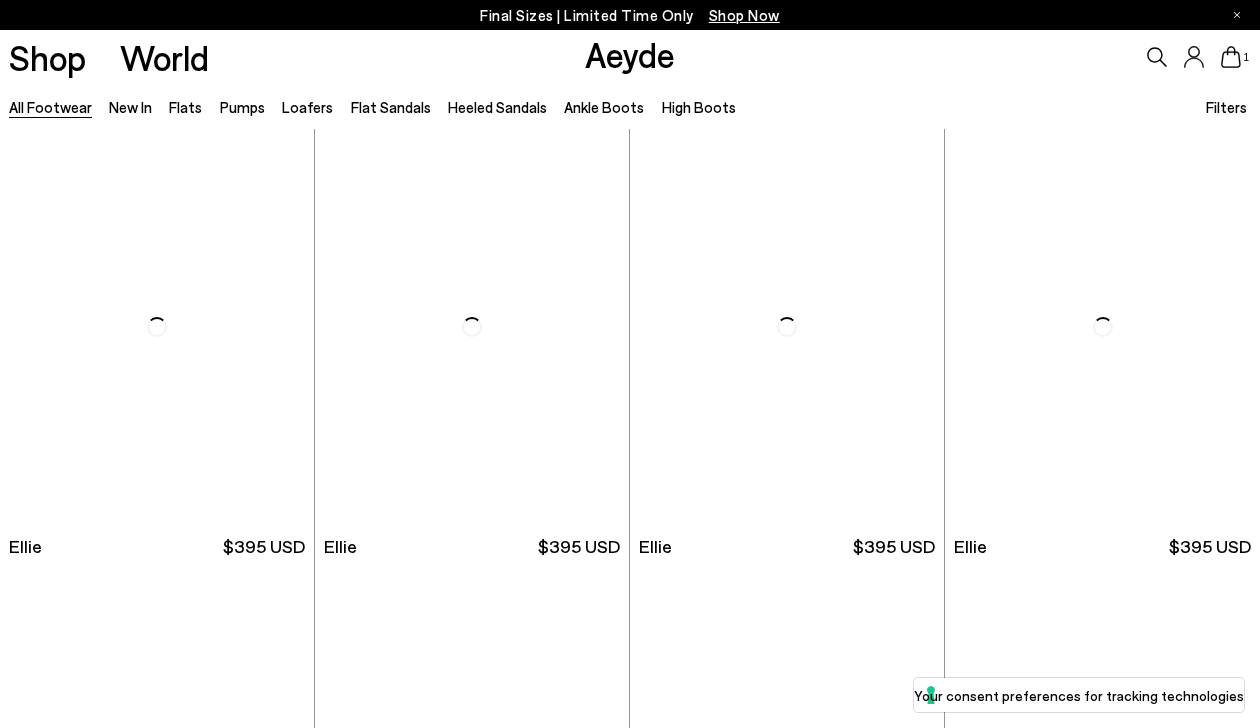 scroll, scrollTop: 0, scrollLeft: 0, axis: both 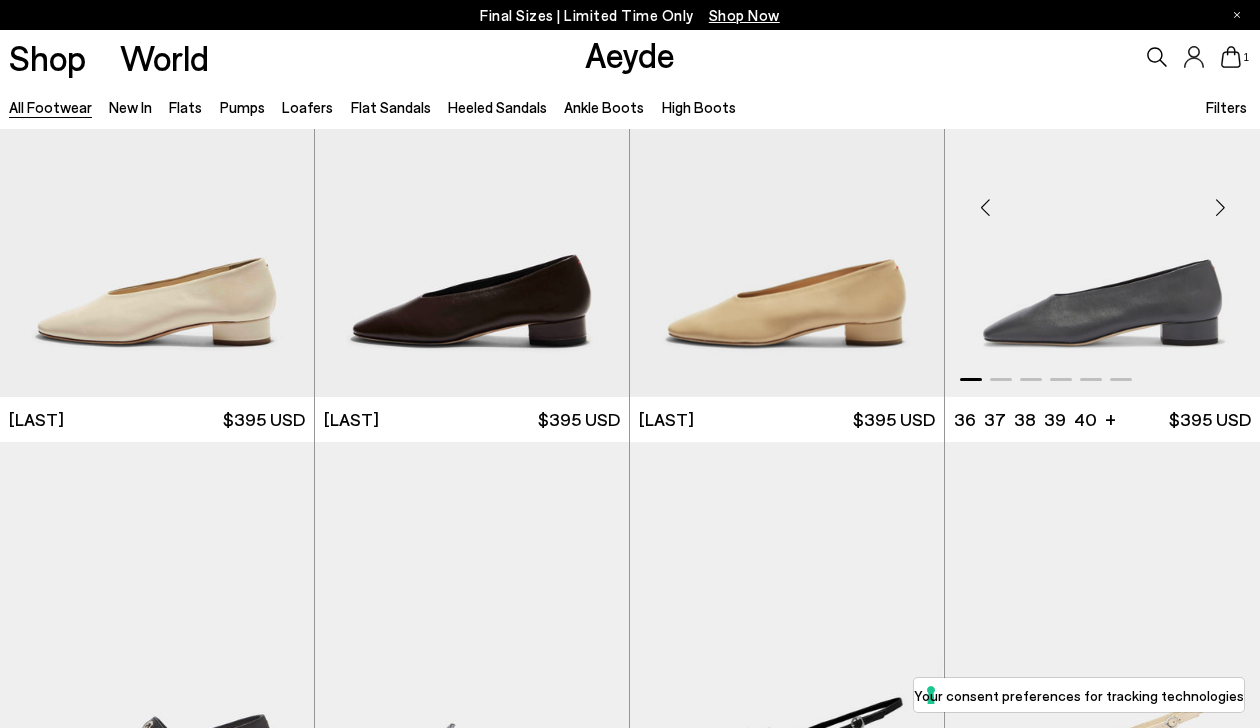 click at bounding box center [985, 207] 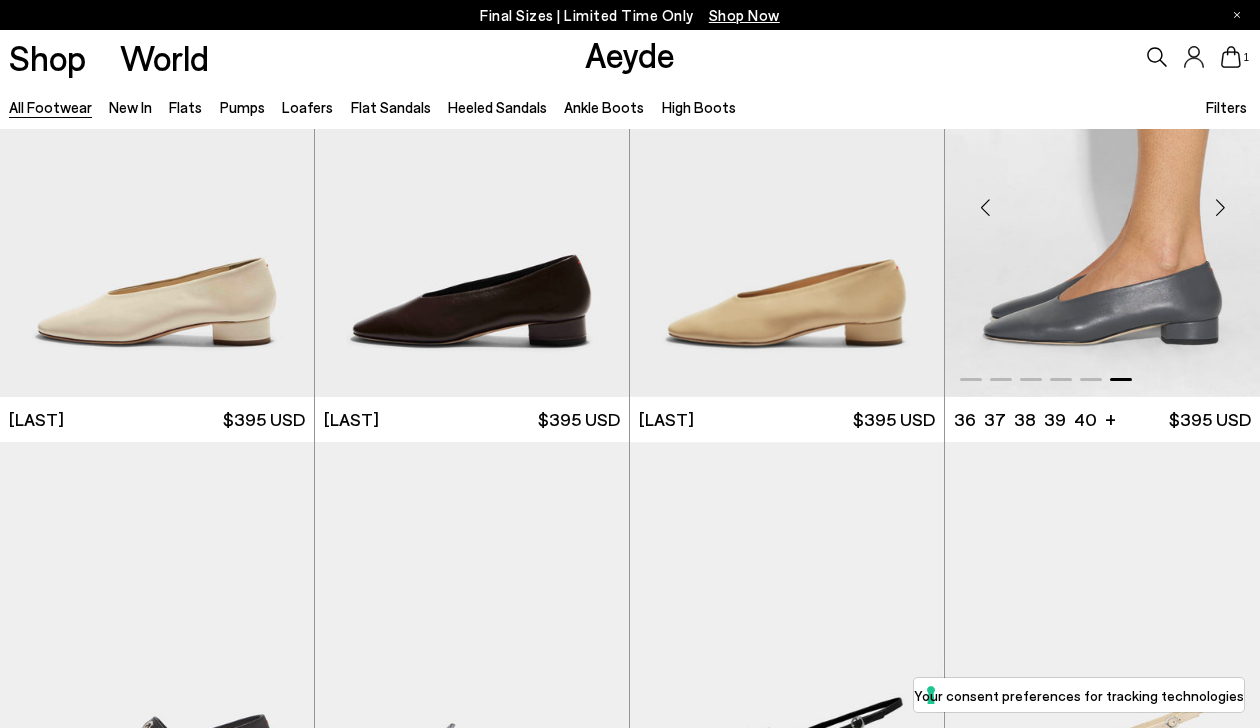 click at bounding box center [985, 207] 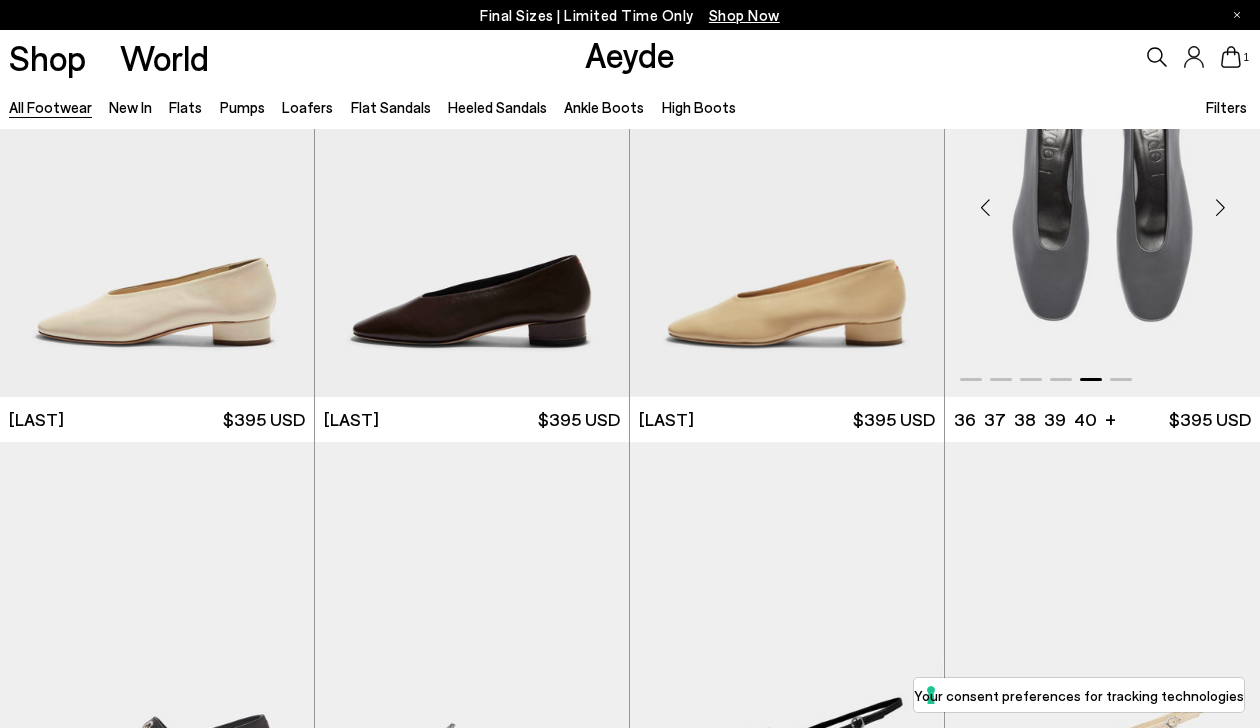 click at bounding box center [985, 207] 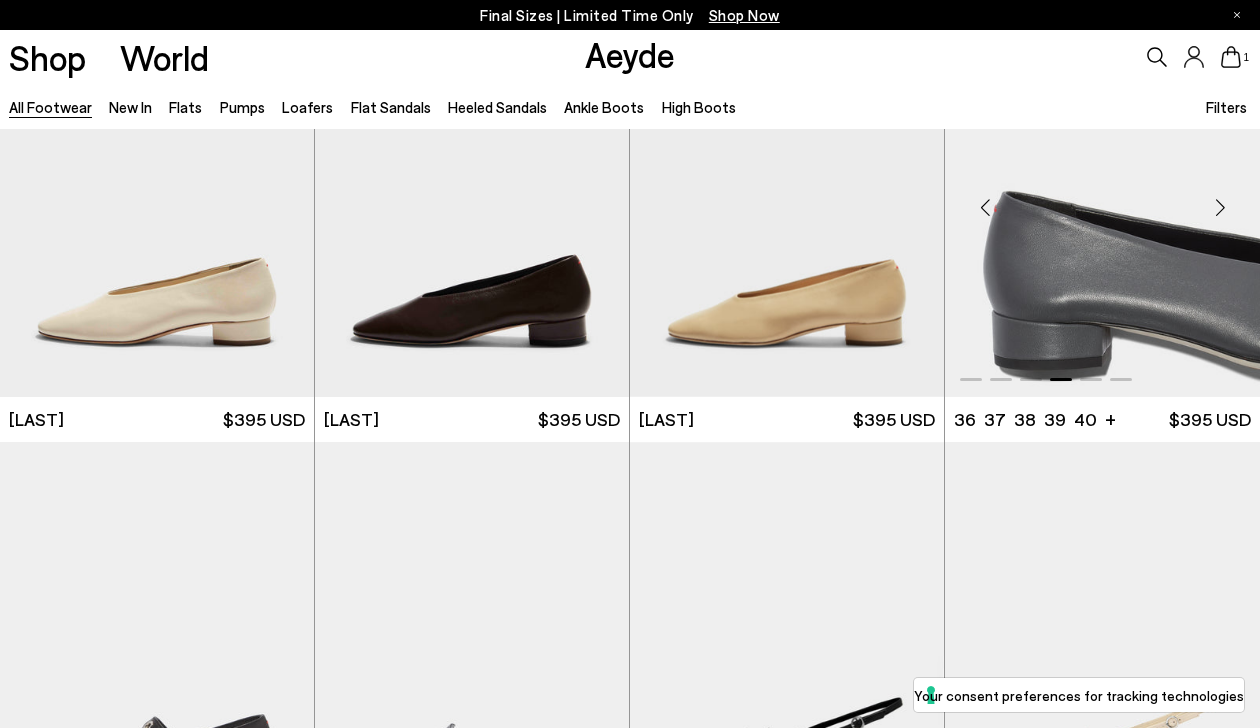 click at bounding box center [985, 207] 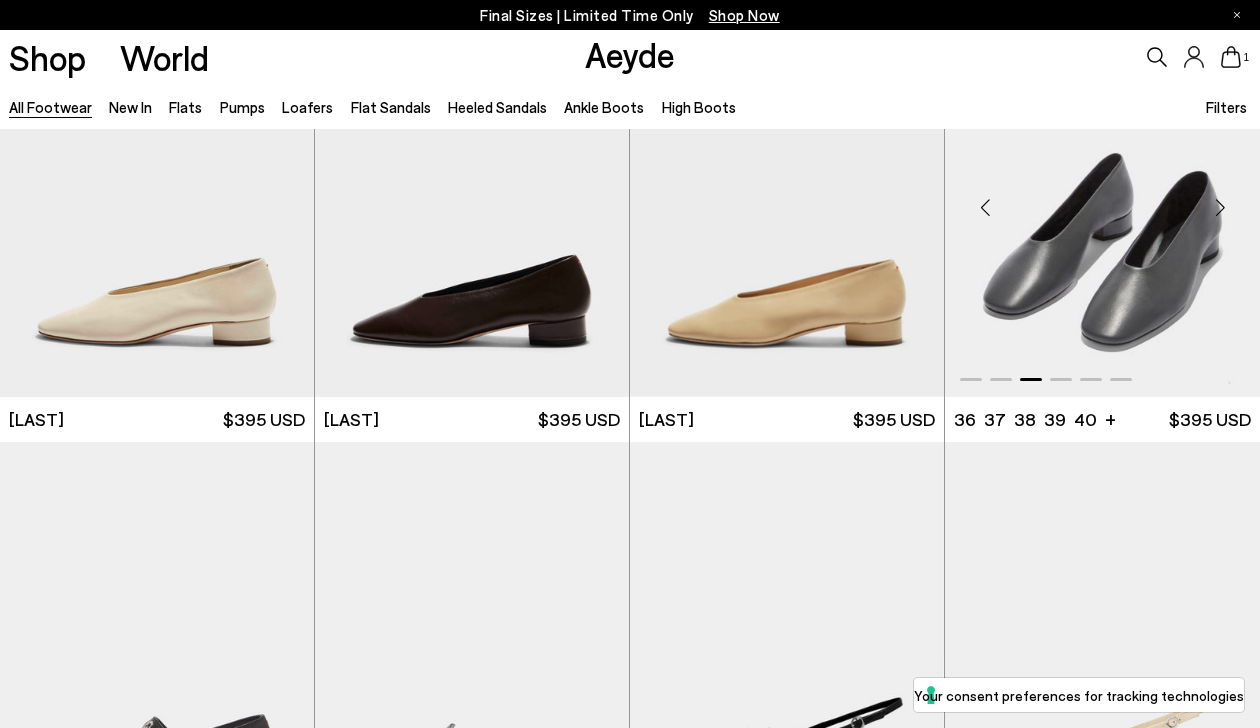 click at bounding box center (985, 207) 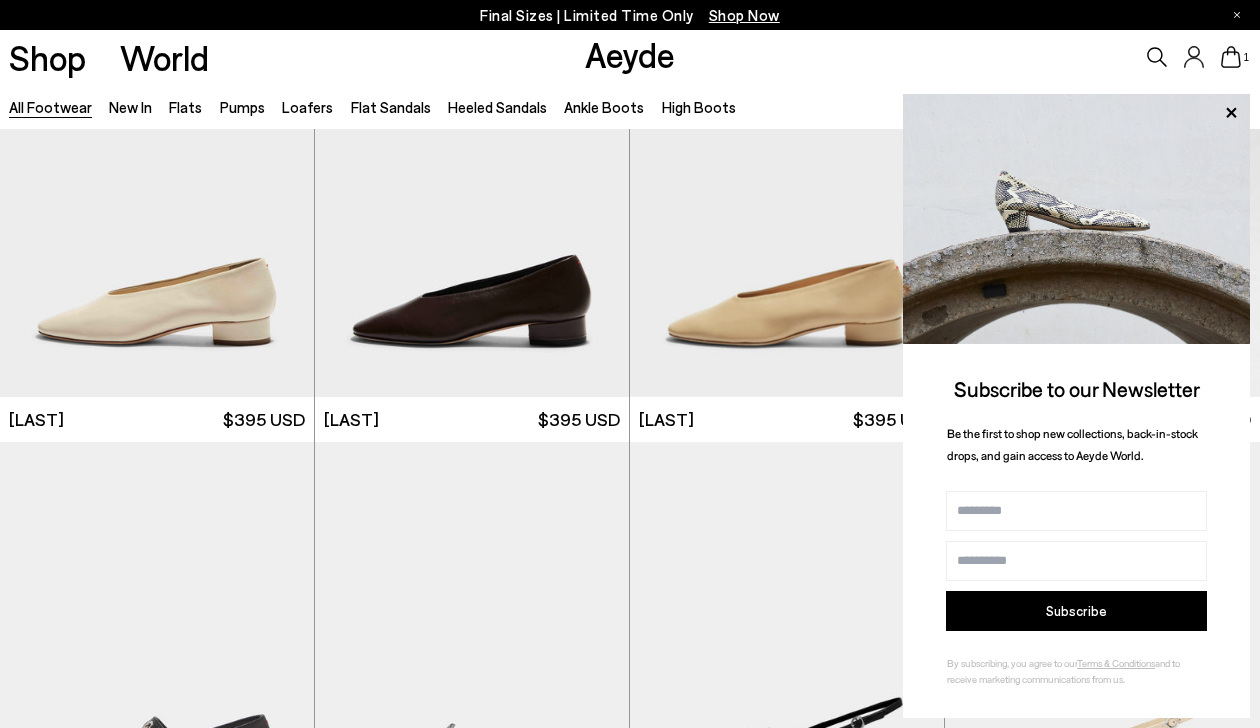 scroll, scrollTop: 6935, scrollLeft: 0, axis: vertical 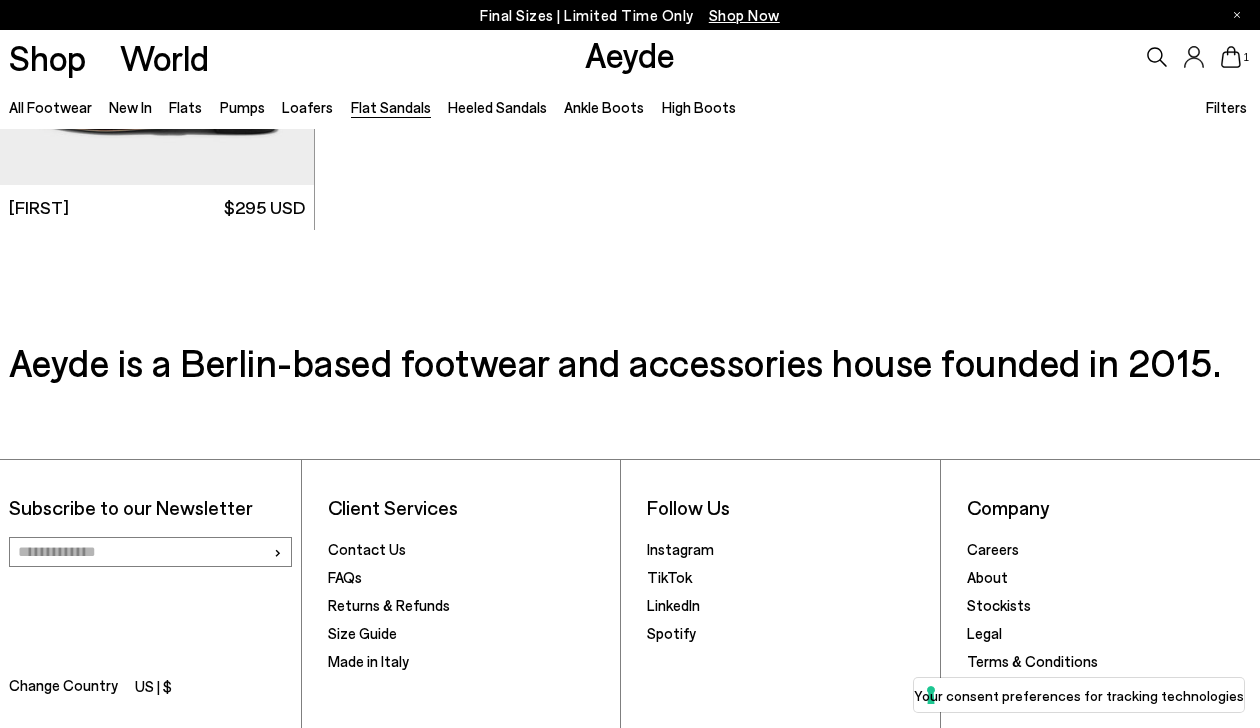 click on "Heeled Sandals" at bounding box center [497, 107] 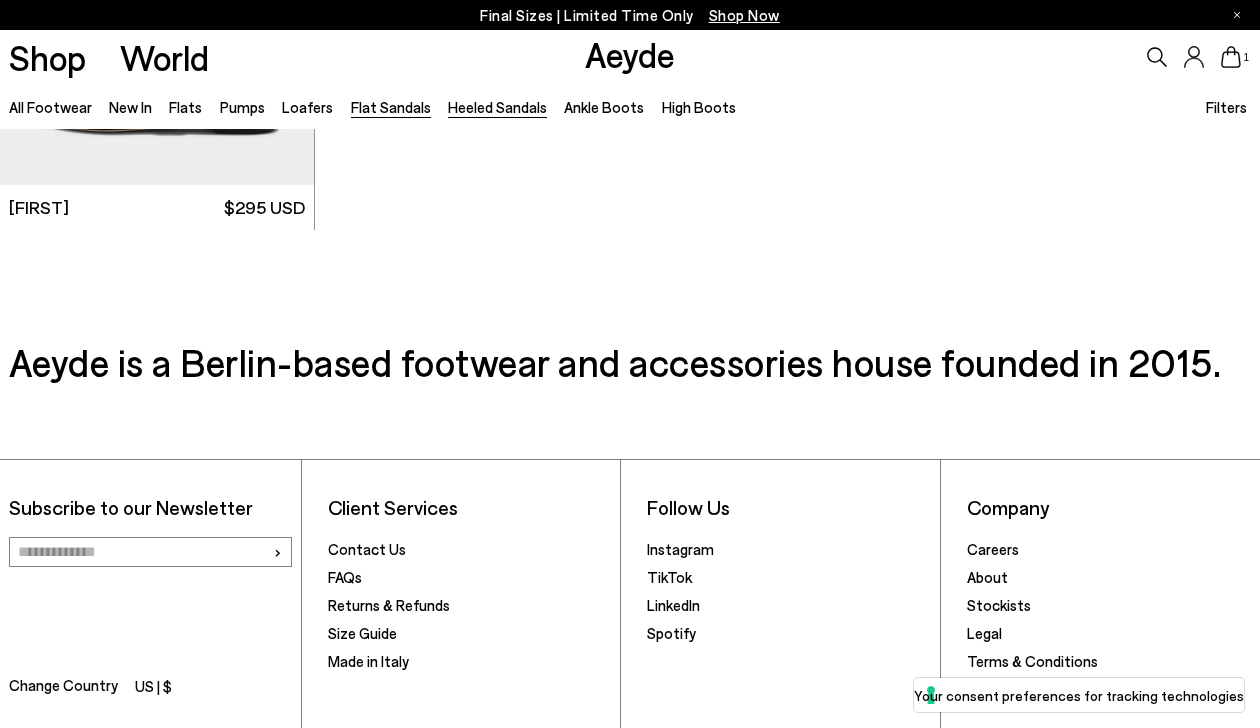 click on "Heeled Sandals" at bounding box center [497, 107] 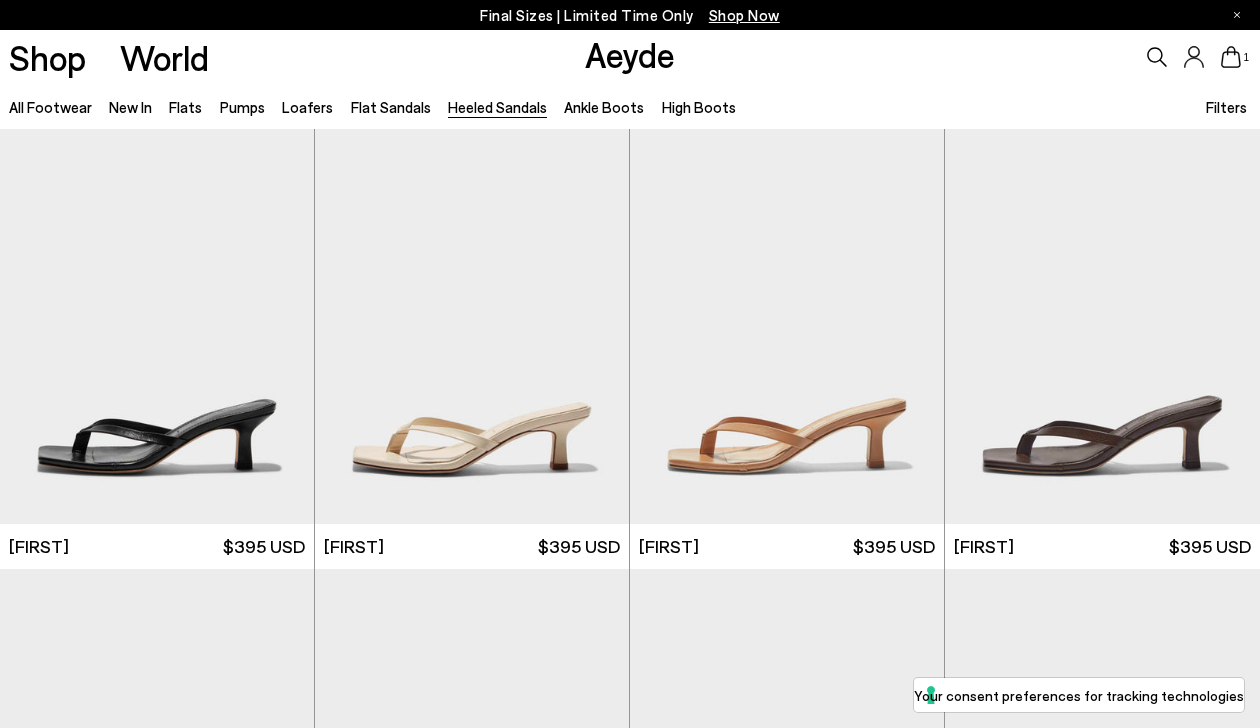 scroll, scrollTop: 0, scrollLeft: 0, axis: both 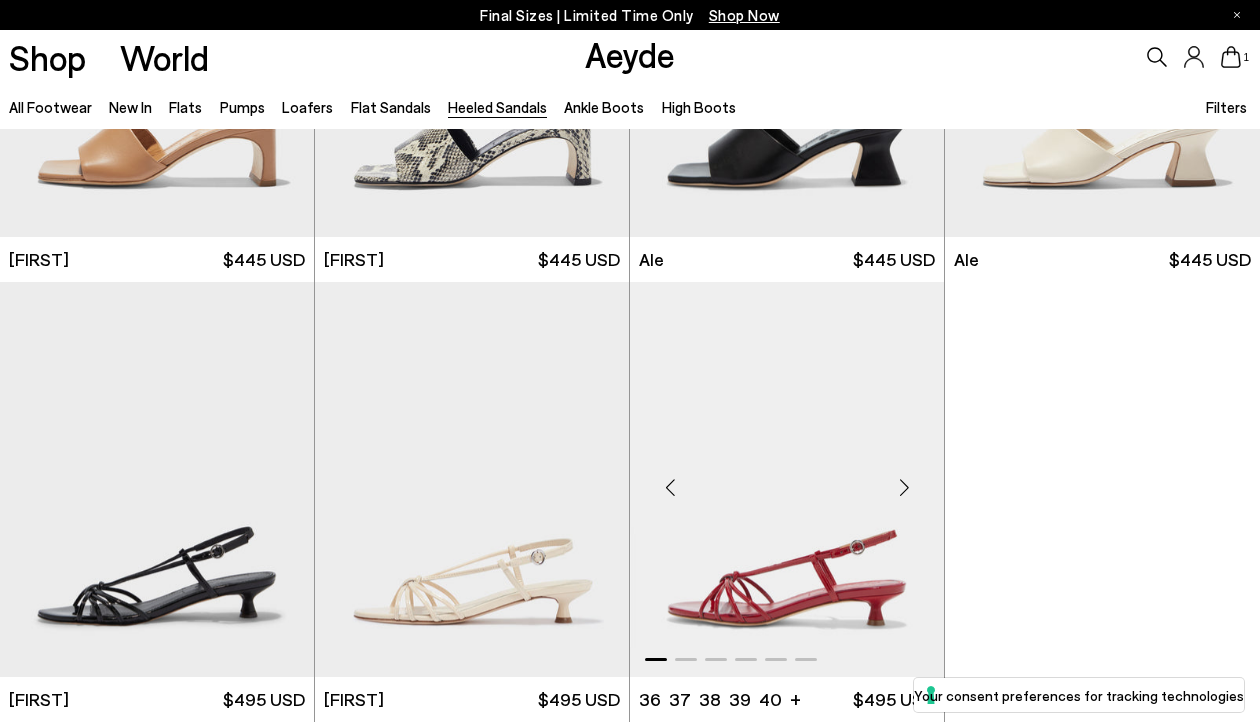 click at bounding box center (904, 488) 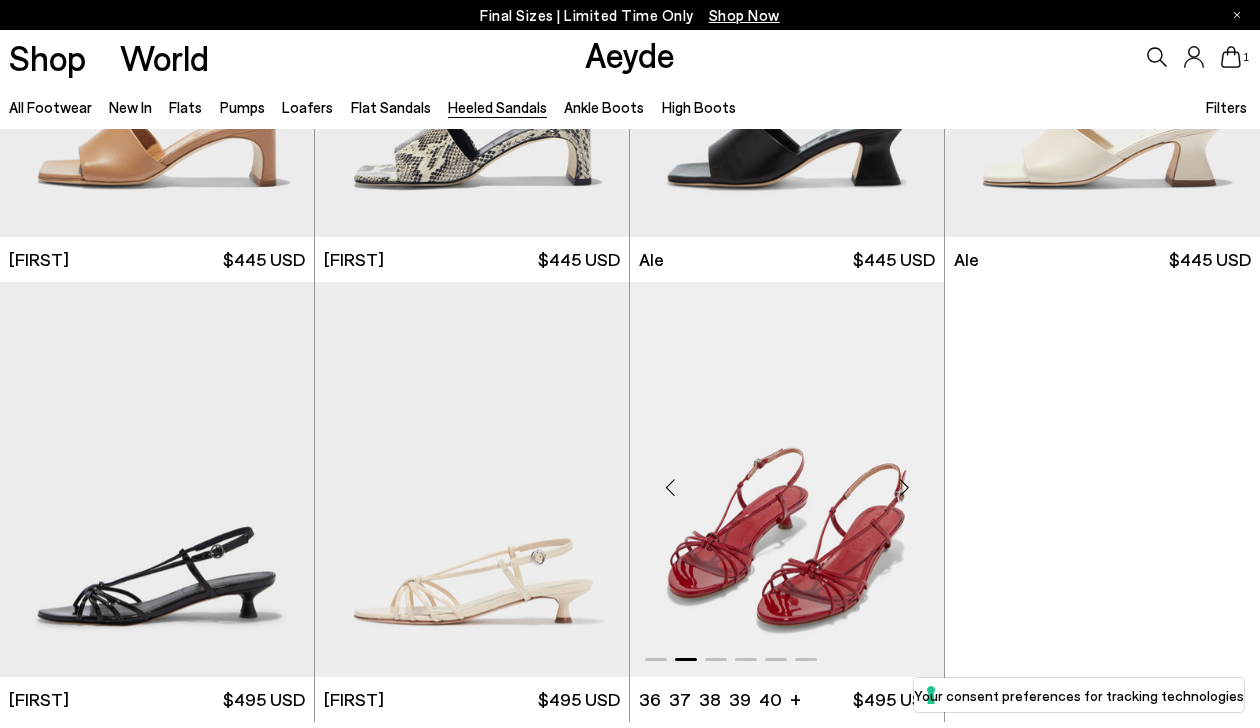 click at bounding box center [787, 479] 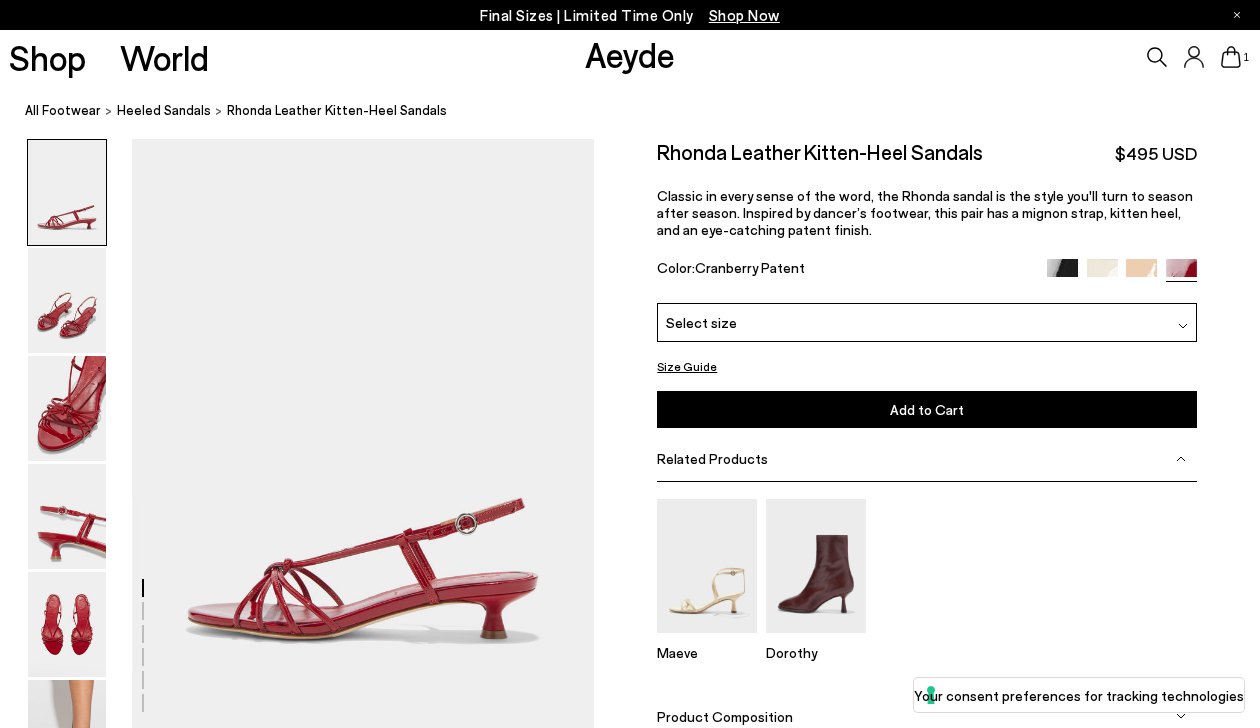 scroll, scrollTop: 0, scrollLeft: 0, axis: both 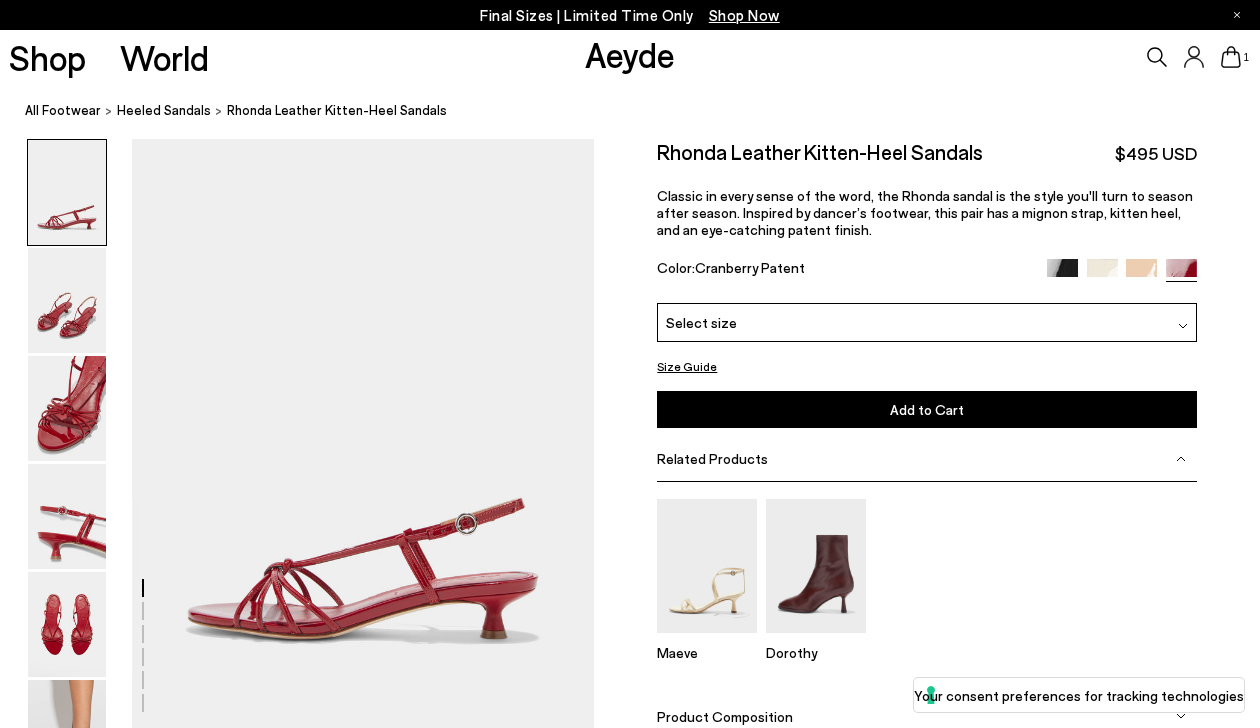 click on "Select size" at bounding box center [927, 322] 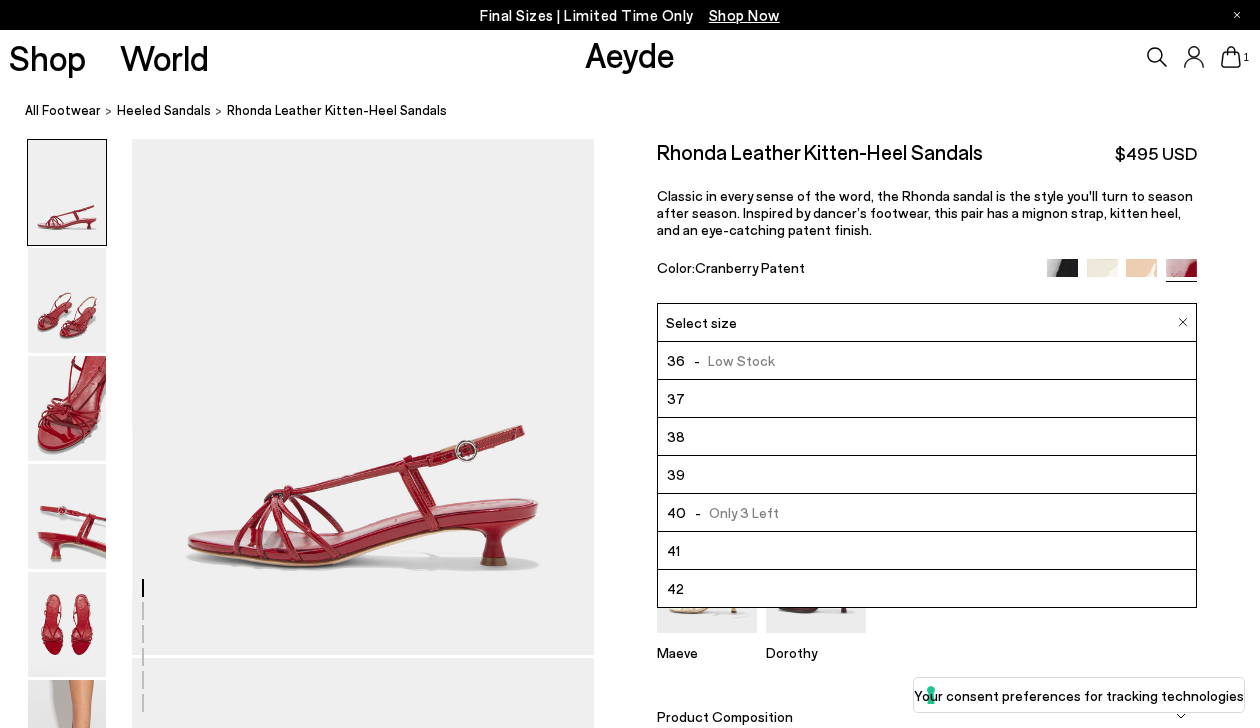 scroll, scrollTop: 84, scrollLeft: 0, axis: vertical 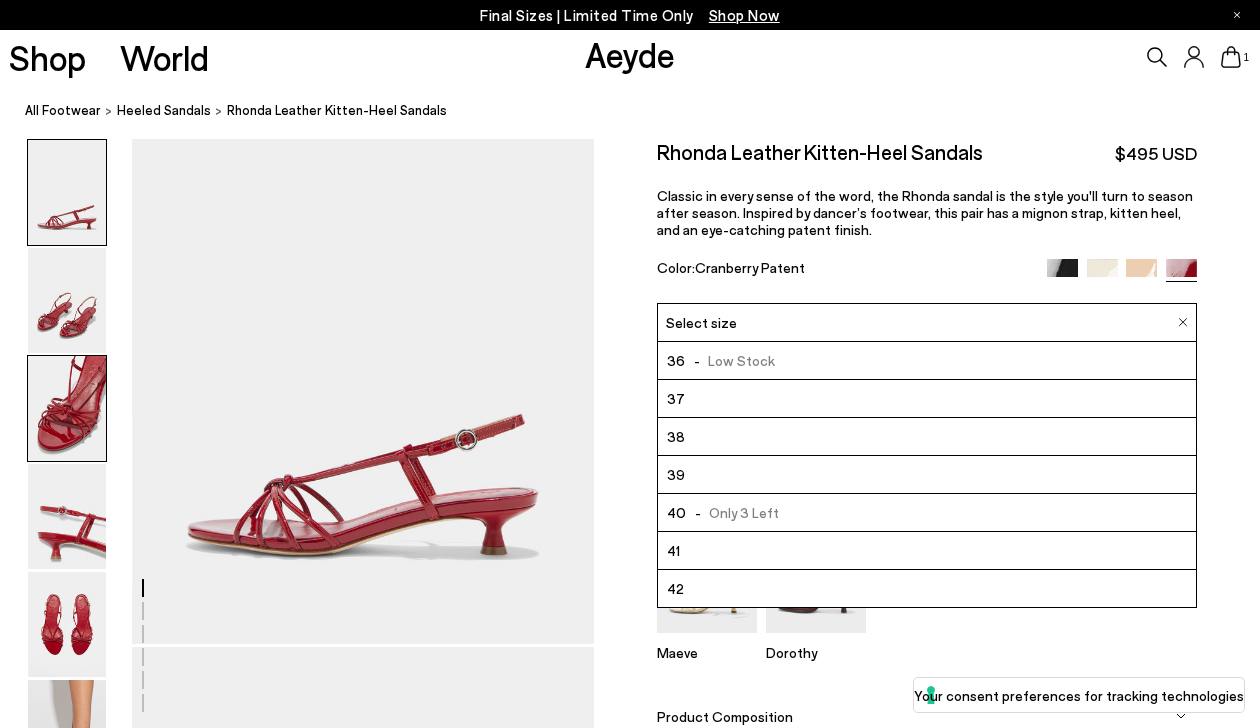 click at bounding box center [67, 408] 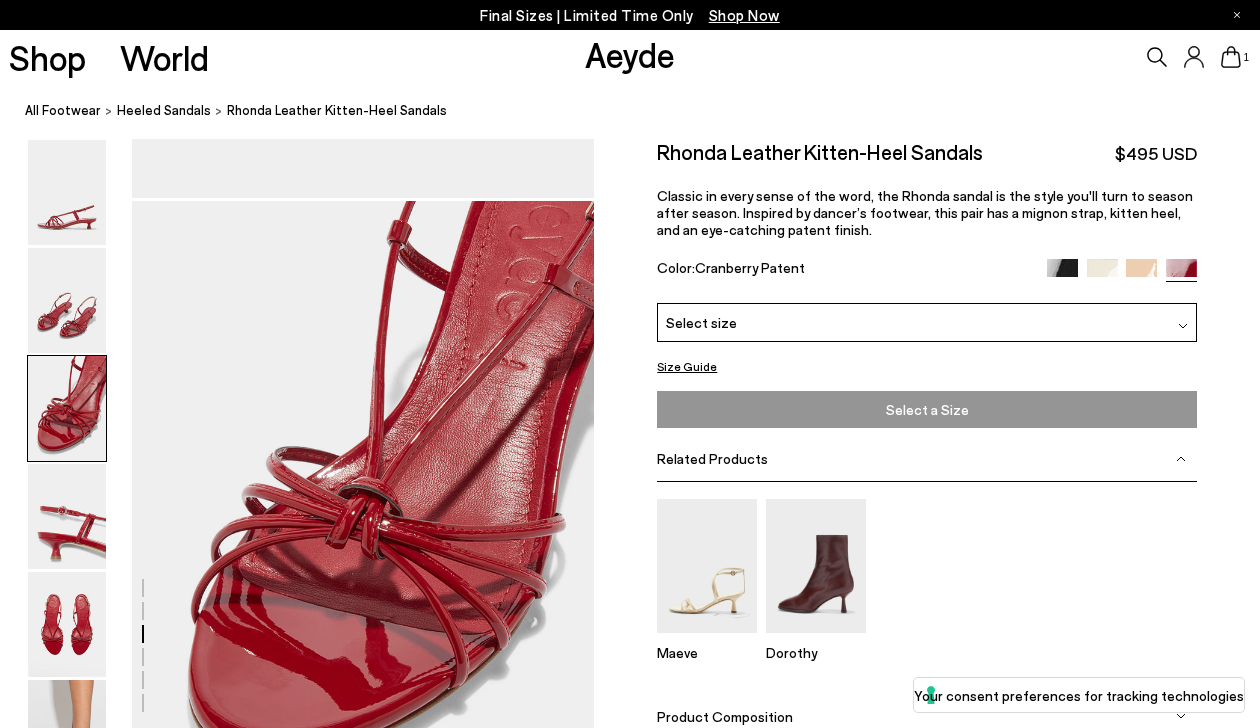 scroll, scrollTop: 1213, scrollLeft: 0, axis: vertical 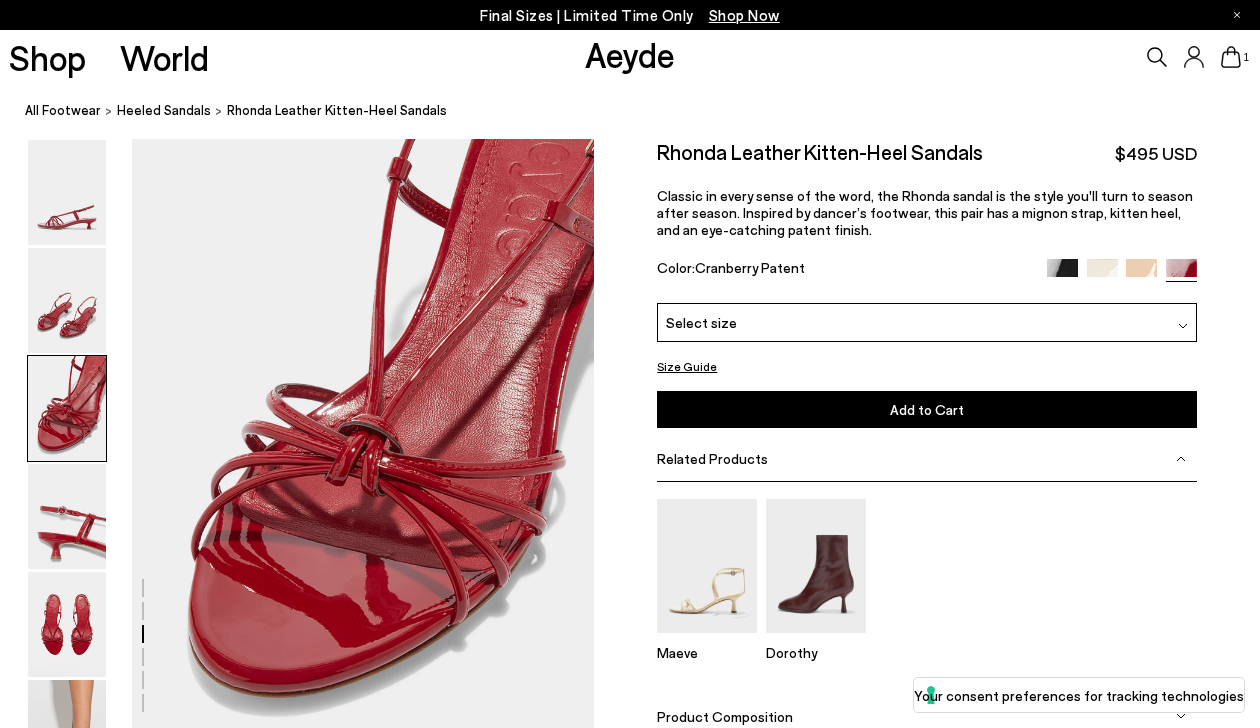 click on "Size Guide" at bounding box center (687, 366) 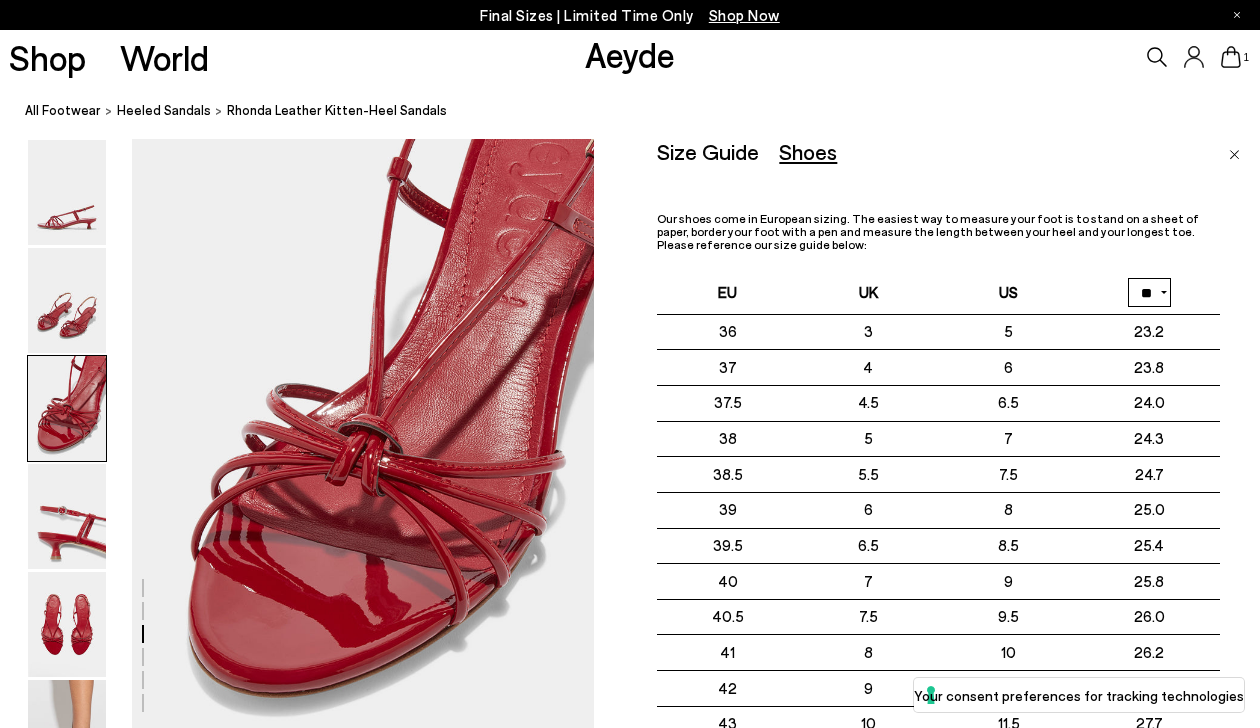 click on "**
**" at bounding box center (1149, 292) 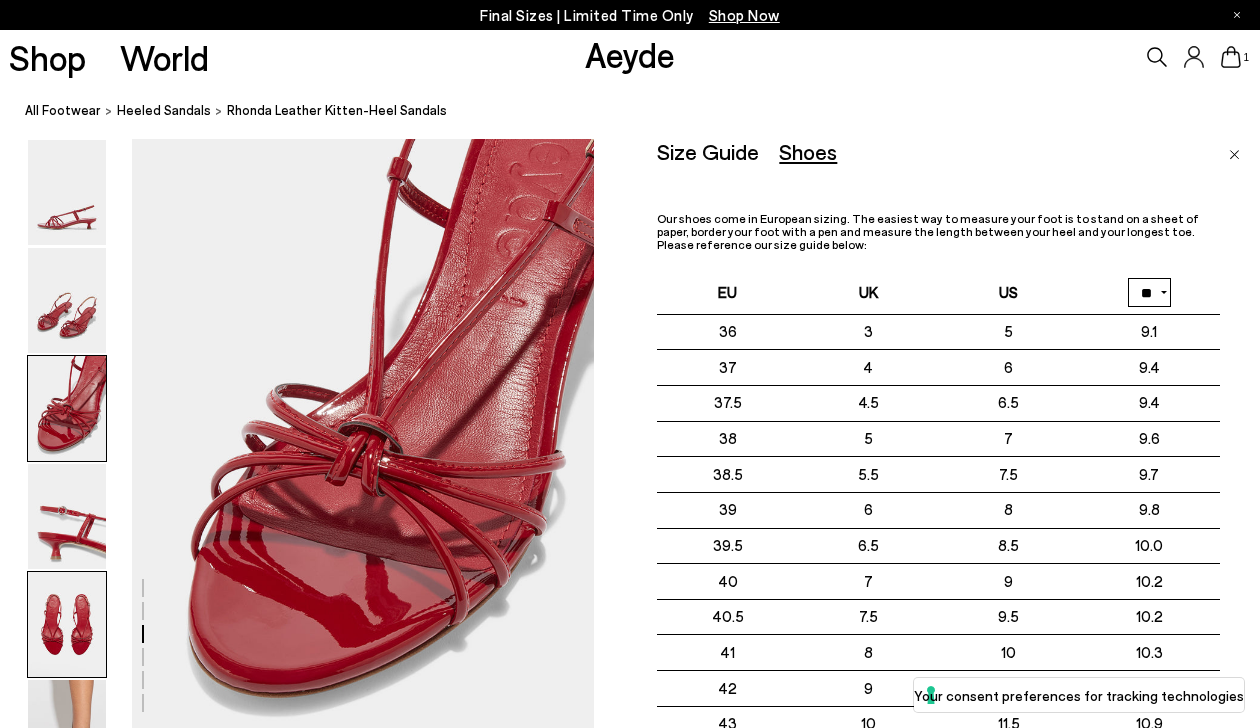 click at bounding box center (67, 624) 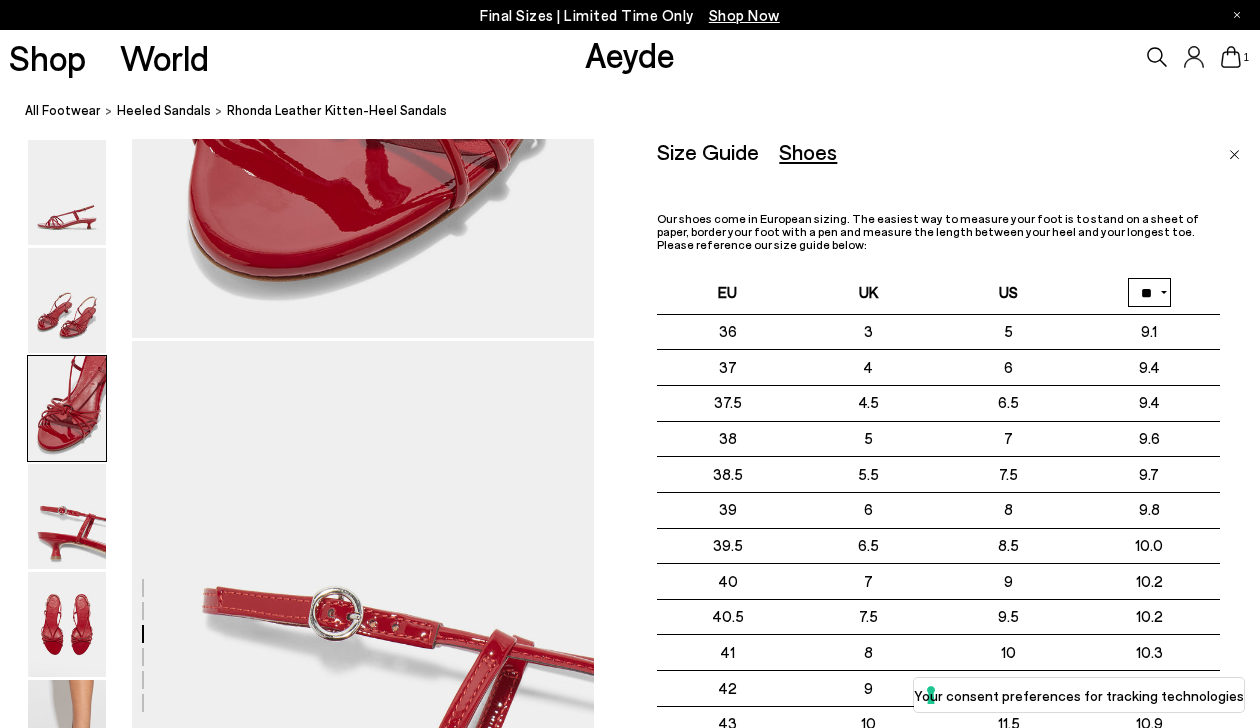 scroll, scrollTop: 1569, scrollLeft: 0, axis: vertical 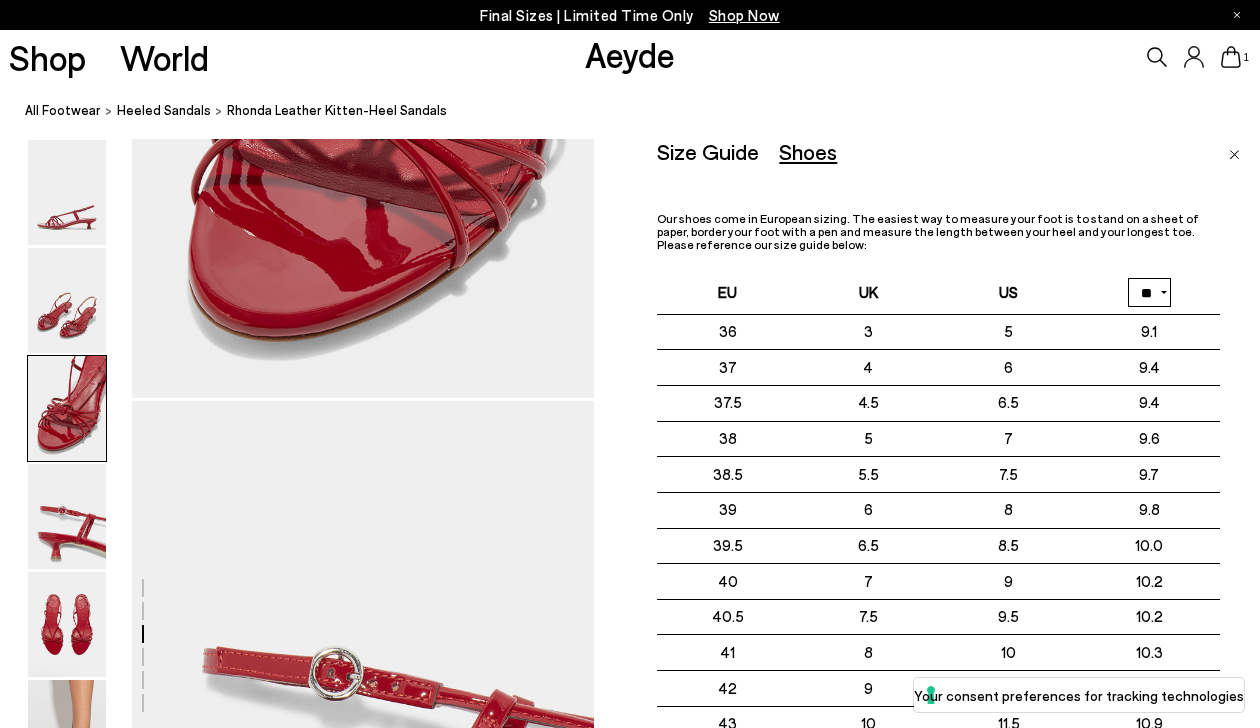 click on "Size Guide
Shoes
Belt
Our shoes come in European sizing. The easiest way to measure your foot is to stand on a sheet of paper, border your foot with a pen and measure the length between your heel and your longest toe. Please reference our size guide below:
EU
UK US
** ** 9.1" at bounding box center [958, 503] 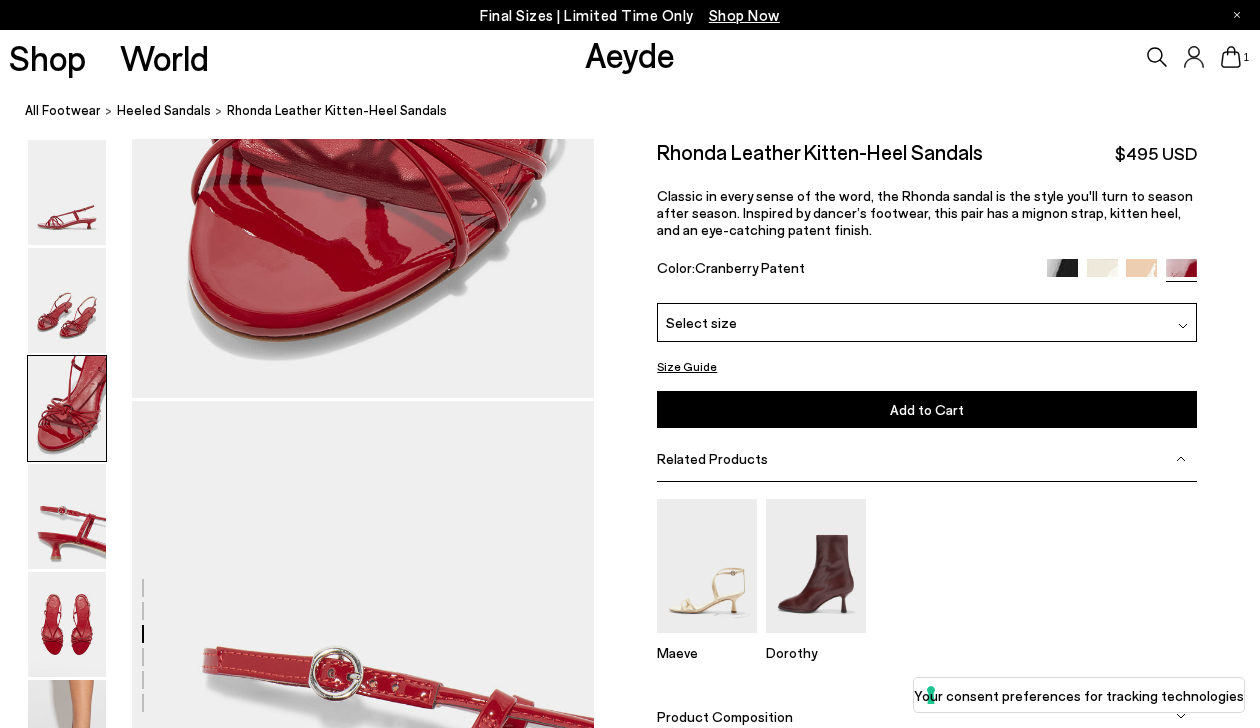 click at bounding box center [1141, 274] 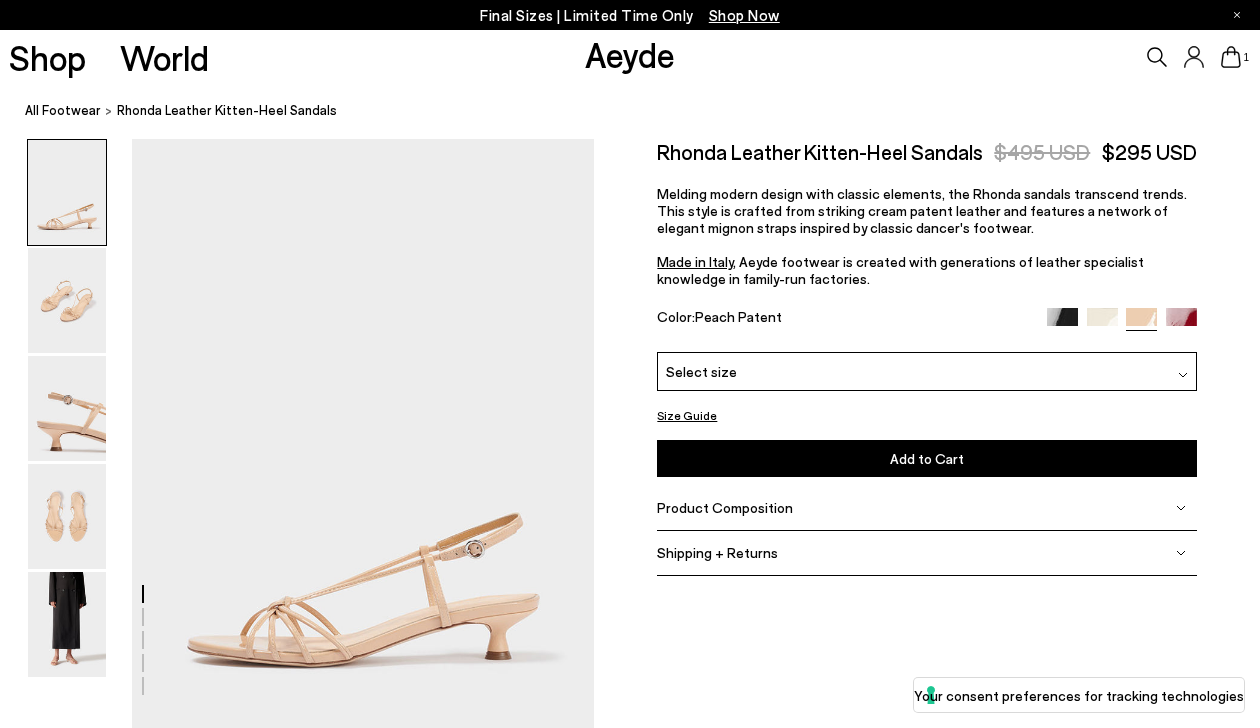 scroll, scrollTop: 0, scrollLeft: 0, axis: both 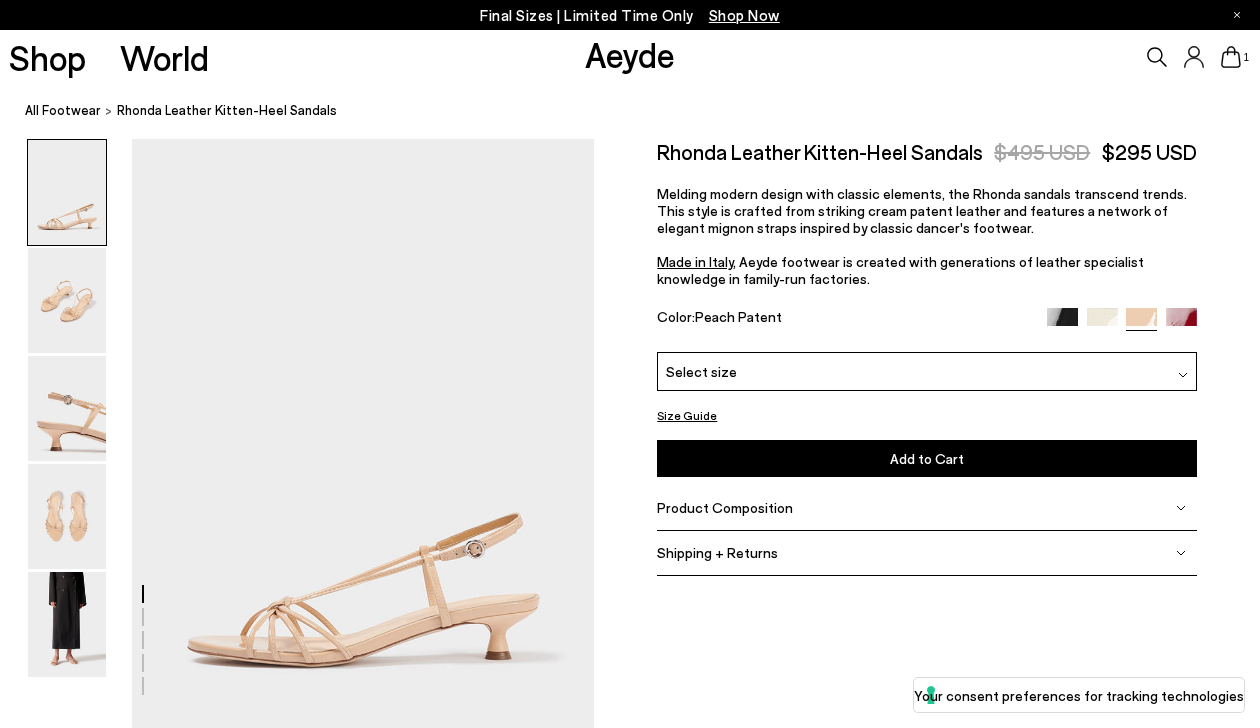click on "Color:  Peach Patent" at bounding box center [843, 319] 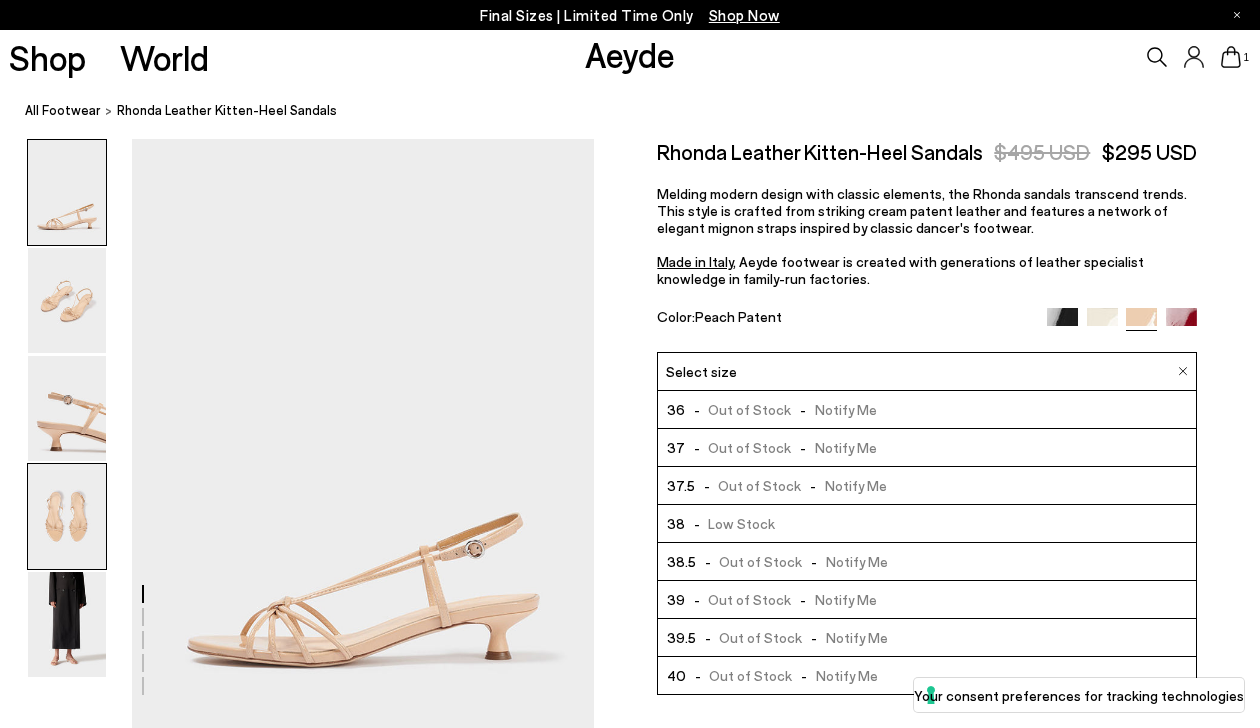 click at bounding box center (67, 516) 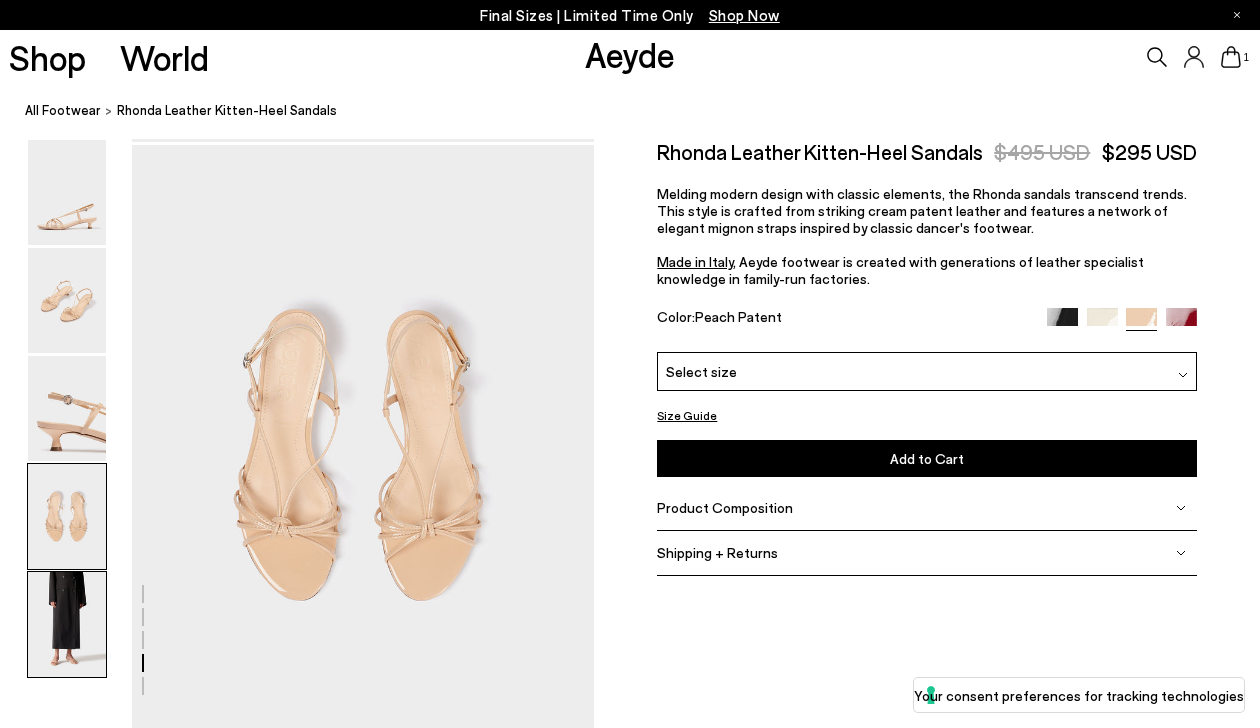 scroll, scrollTop: 1860, scrollLeft: 0, axis: vertical 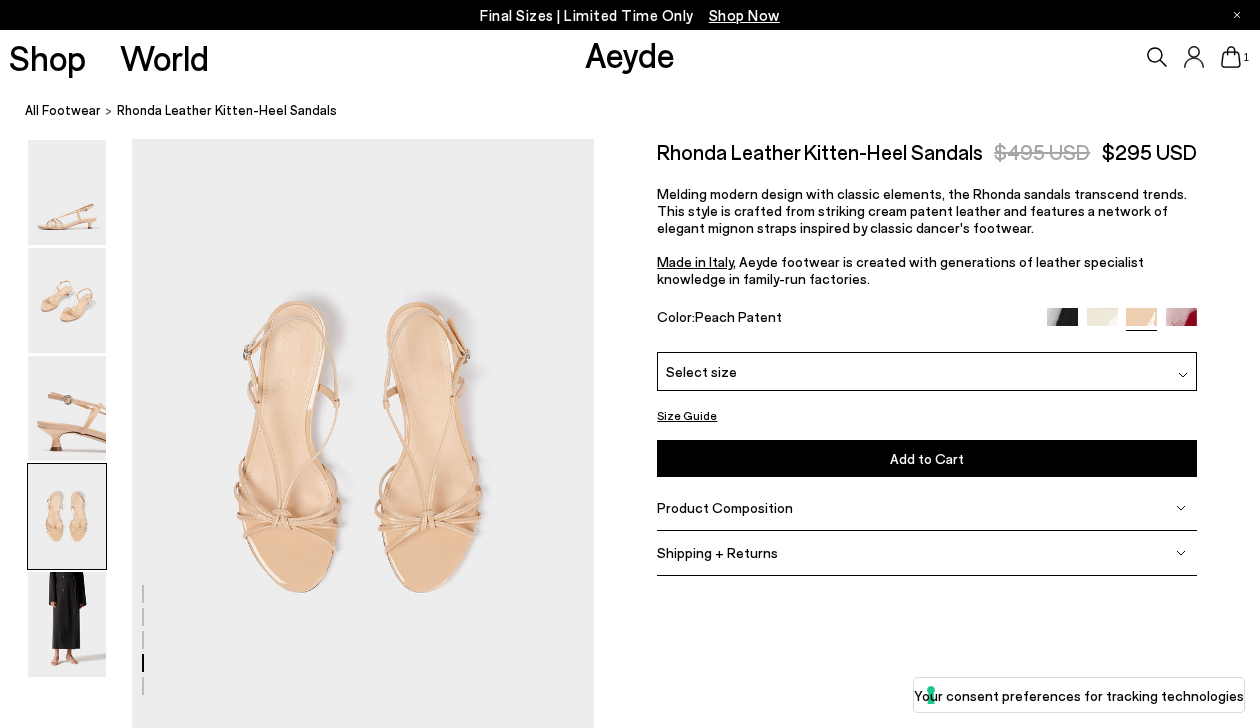 click at bounding box center (1062, 323) 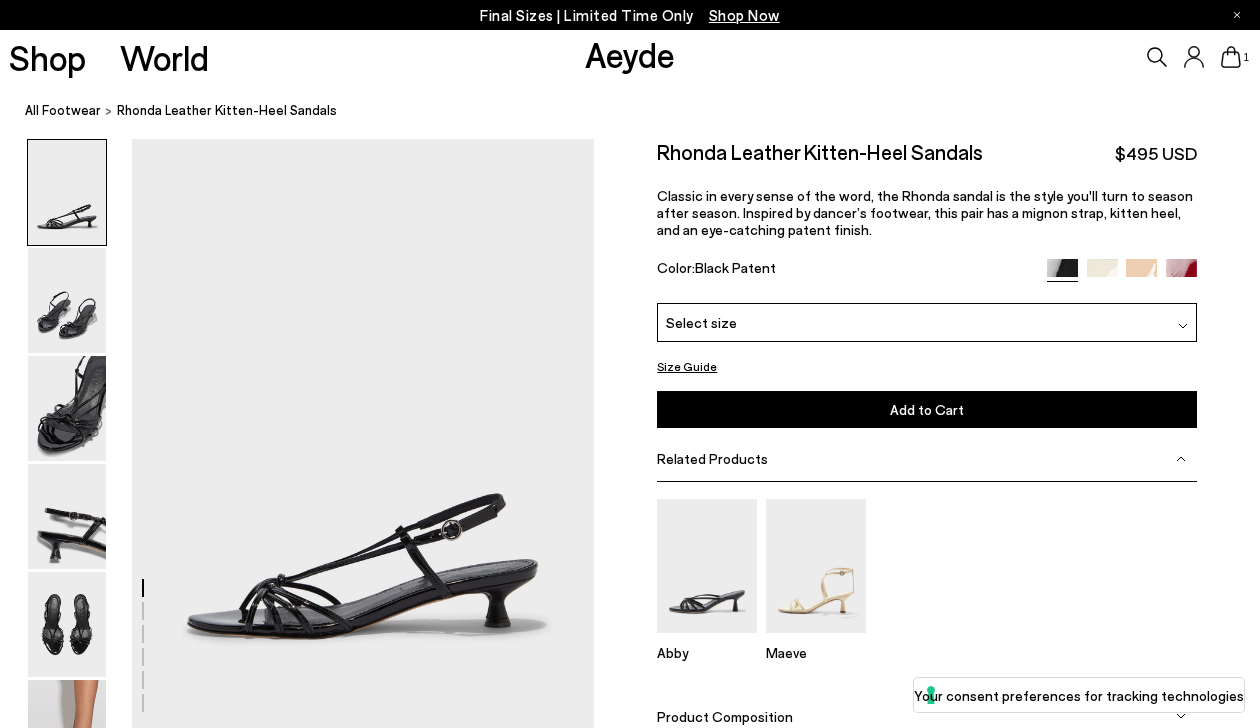 scroll, scrollTop: 0, scrollLeft: 0, axis: both 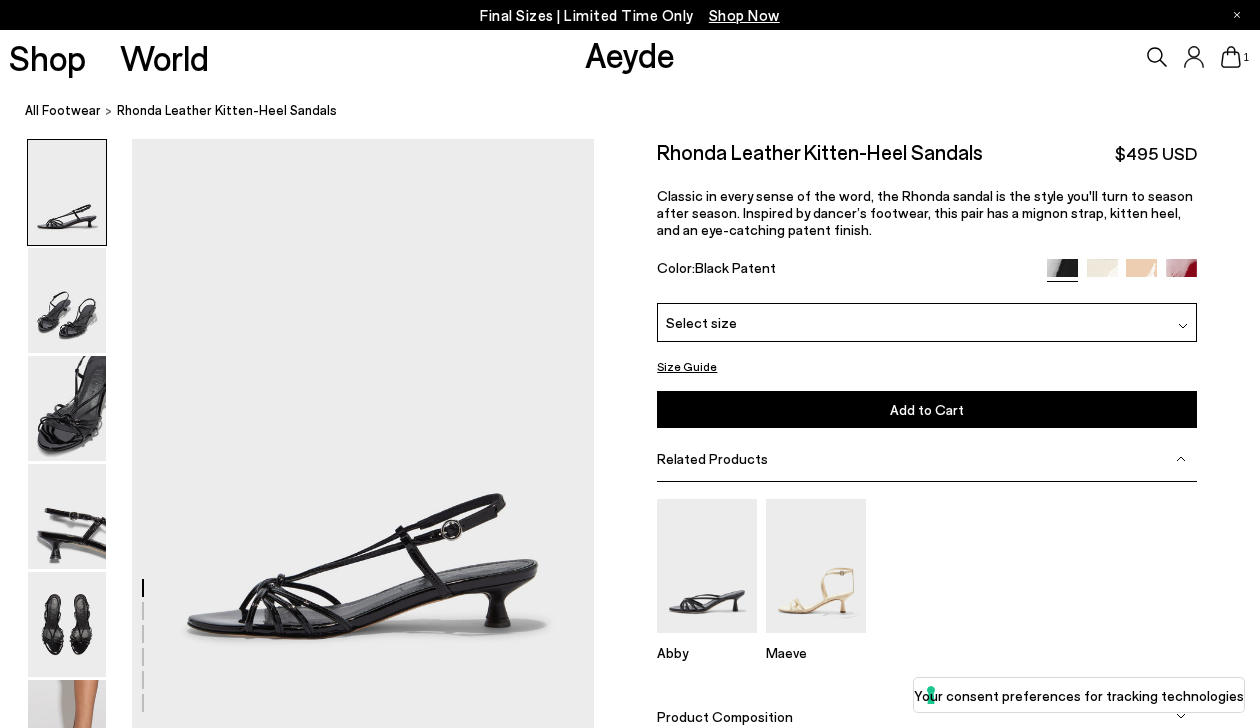 click on "Select size" at bounding box center [927, 322] 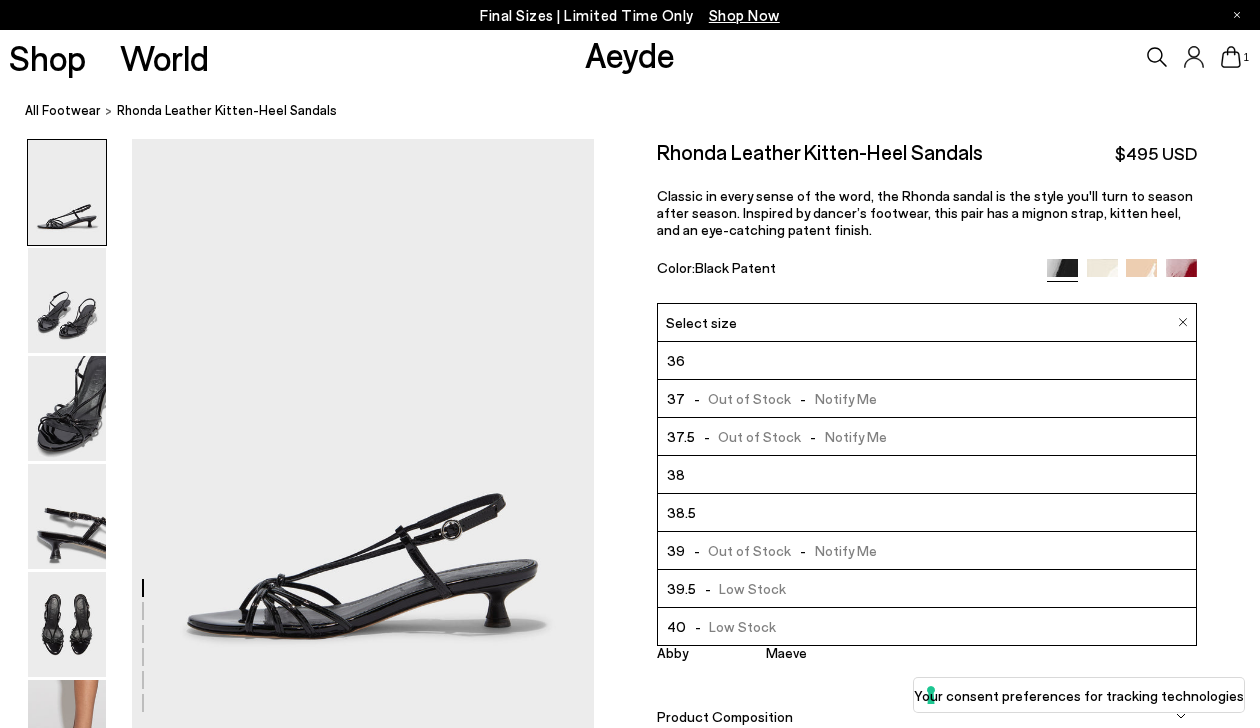scroll, scrollTop: 97, scrollLeft: 0, axis: vertical 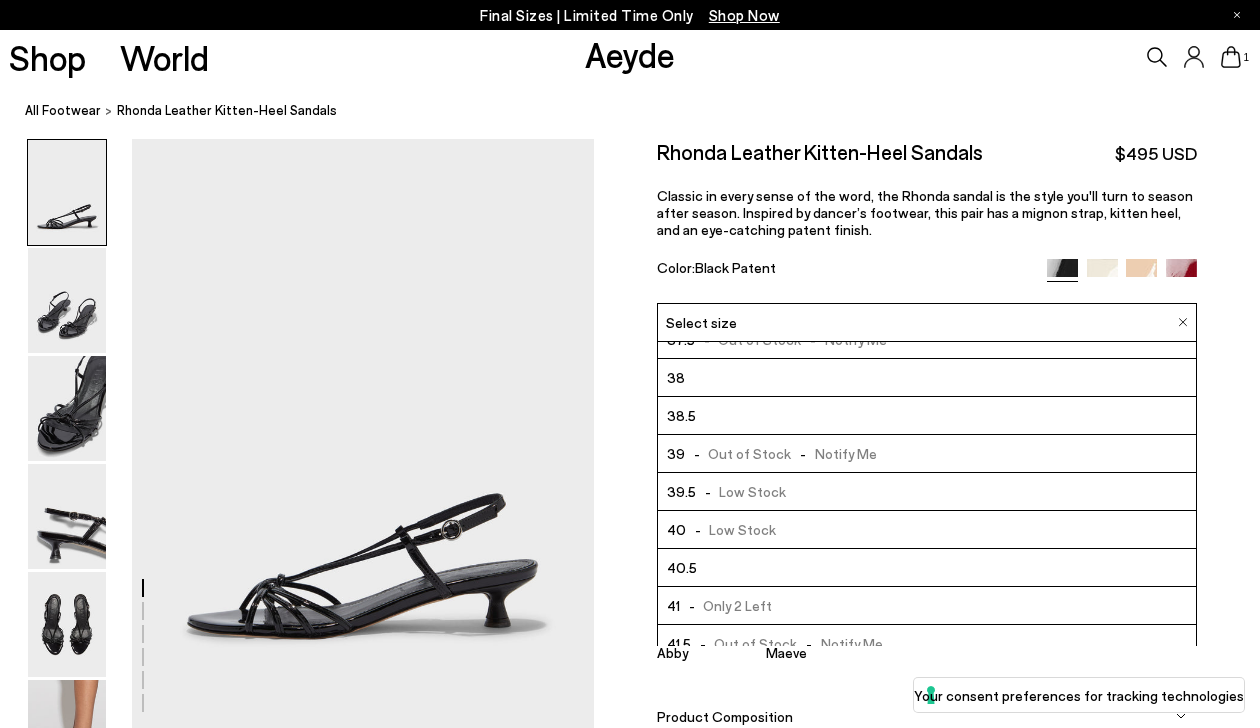 click on "- Low Stock" at bounding box center [741, 491] 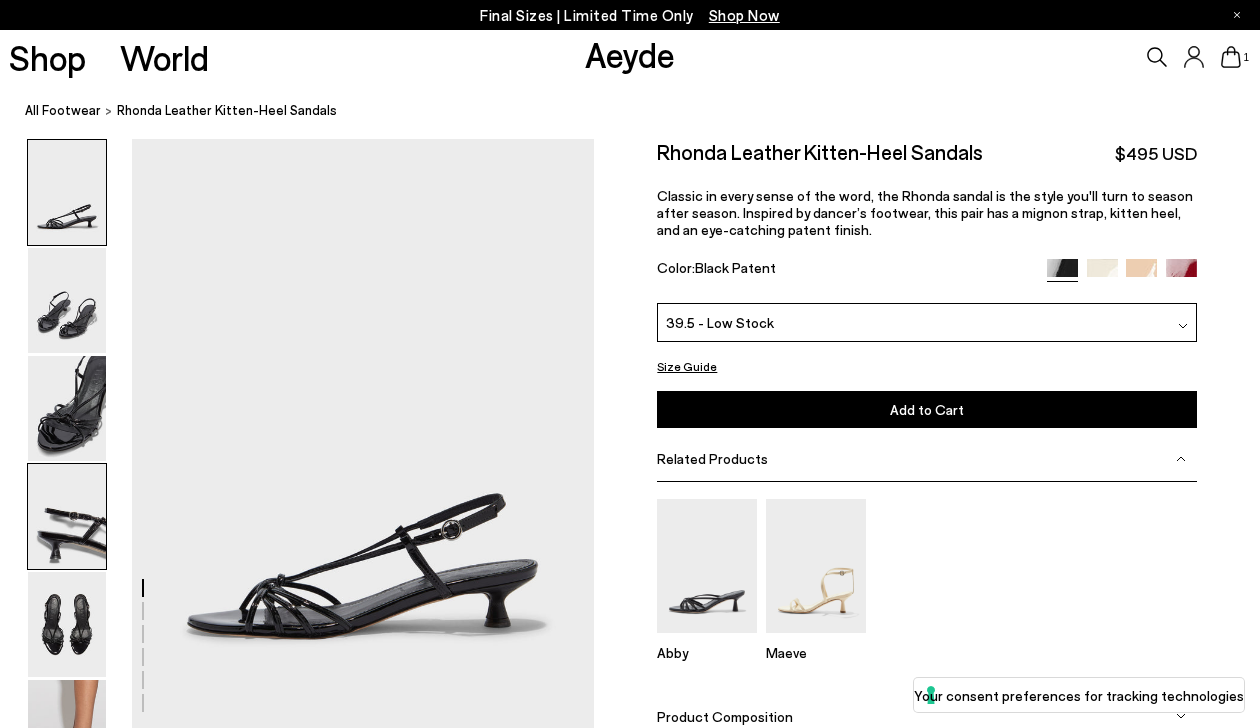 click at bounding box center [67, 516] 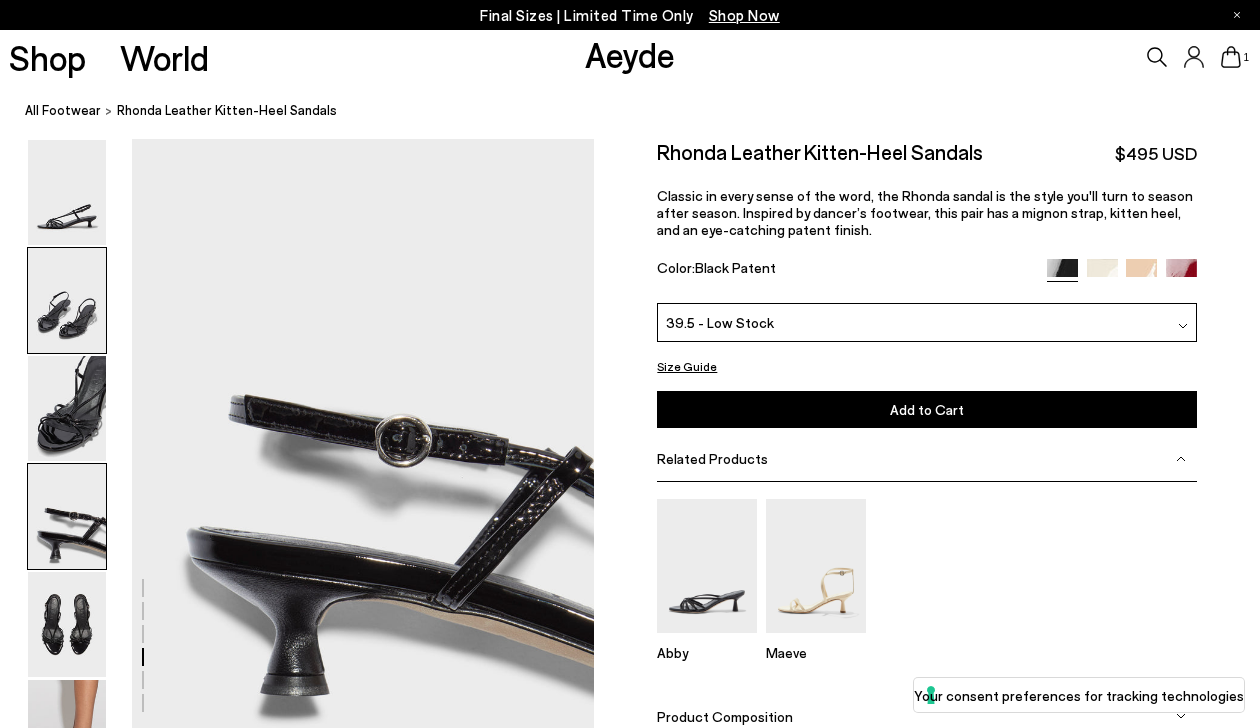 click at bounding box center [67, 300] 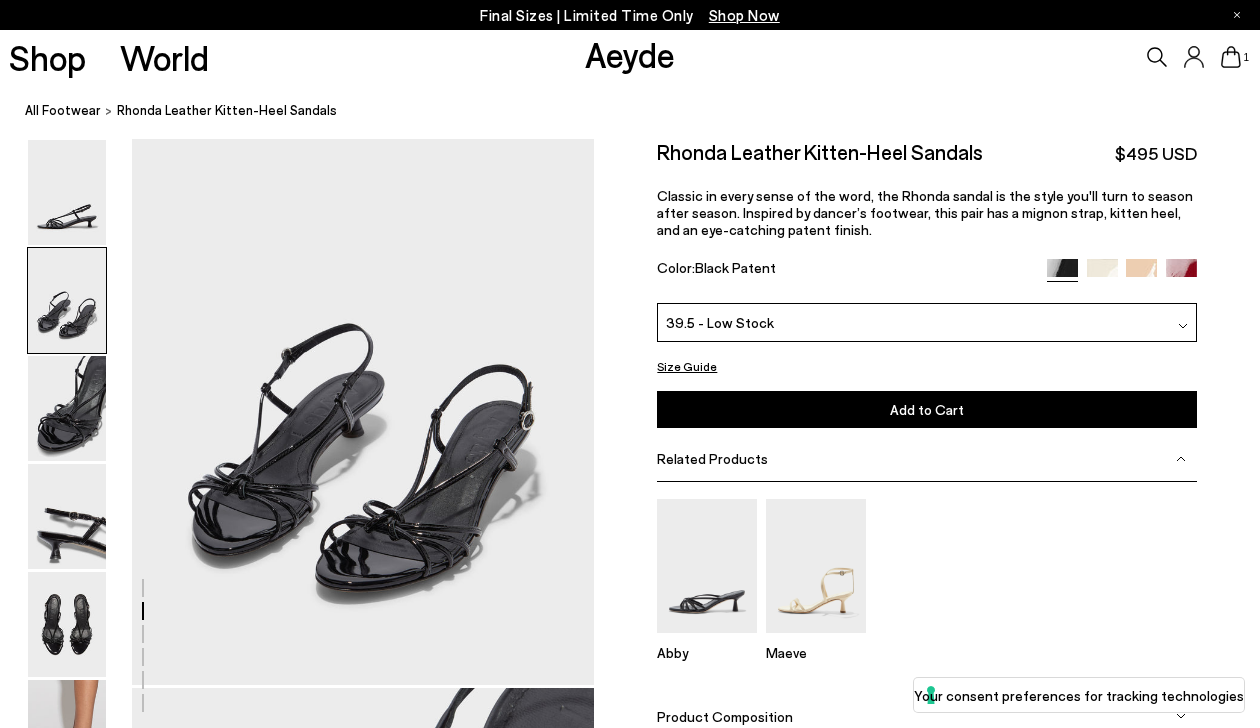 scroll, scrollTop: 594, scrollLeft: 0, axis: vertical 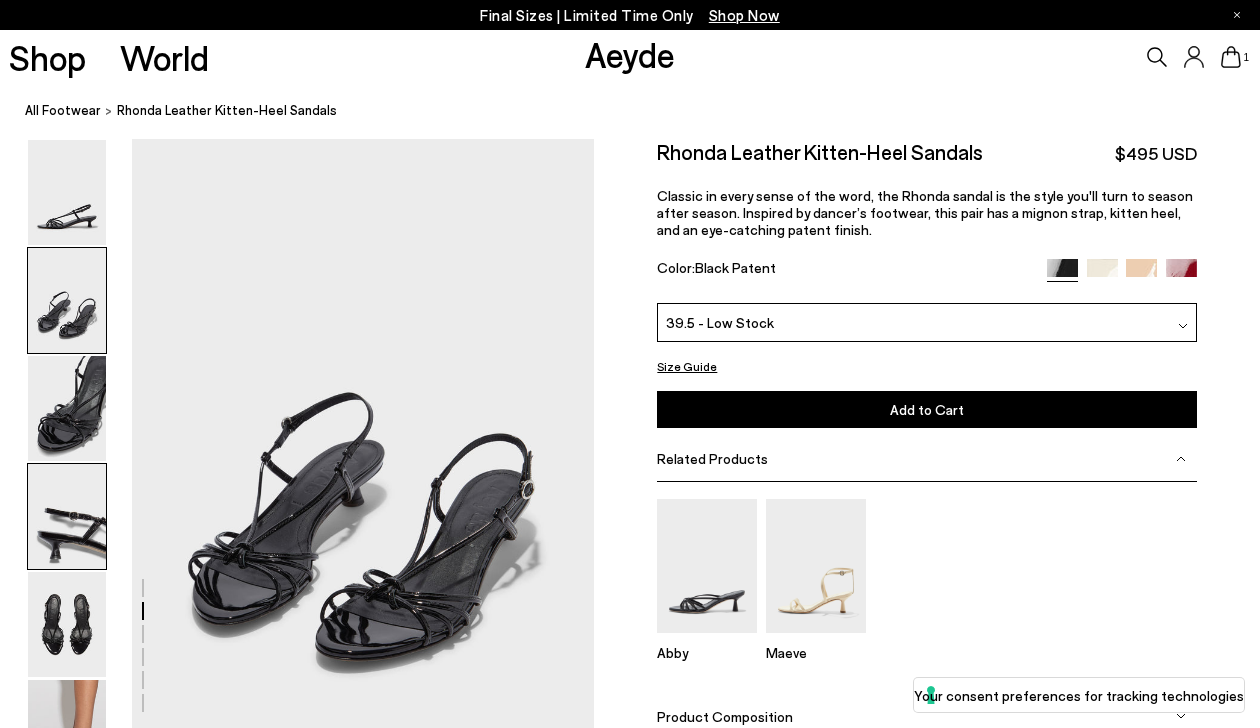 click at bounding box center (67, 516) 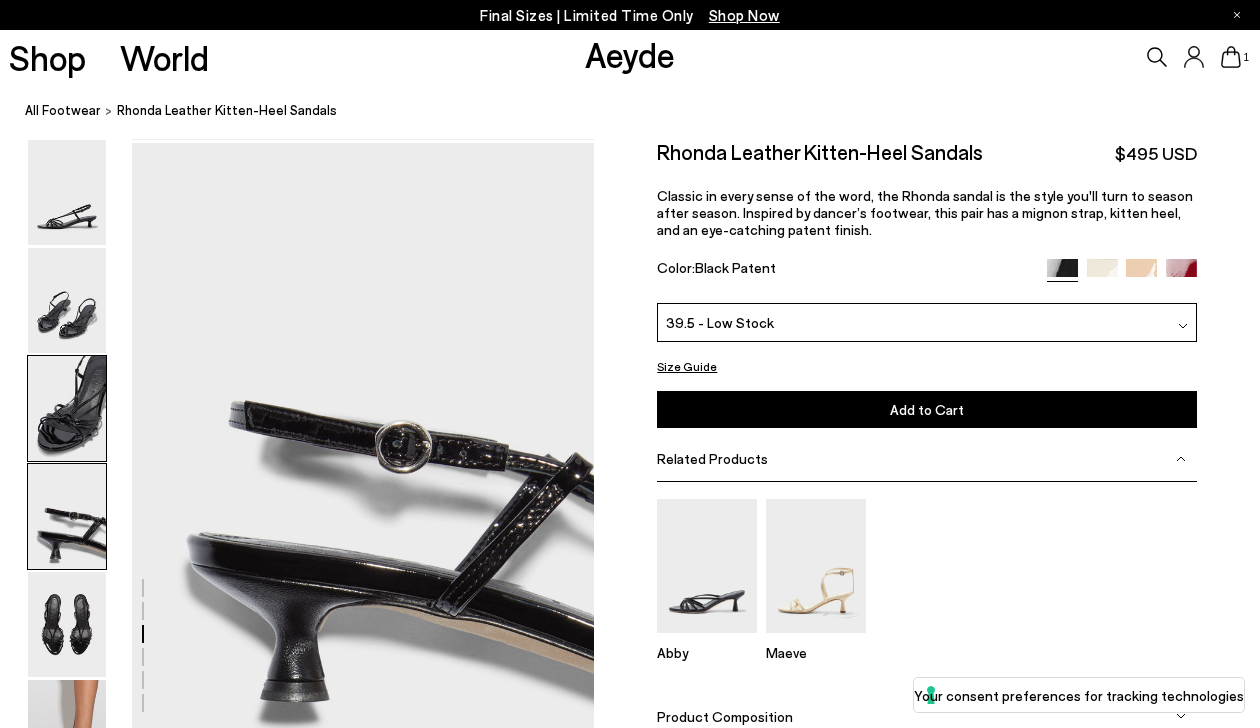 scroll, scrollTop: 1833, scrollLeft: 0, axis: vertical 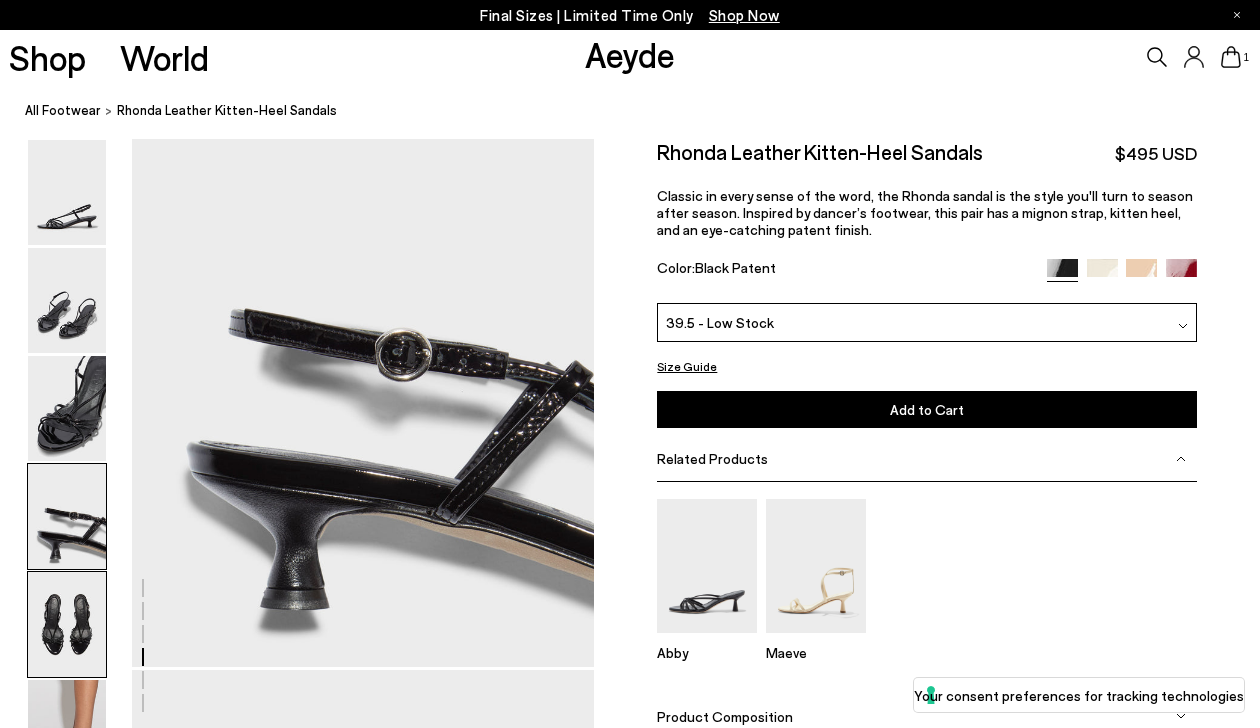 click at bounding box center (67, 624) 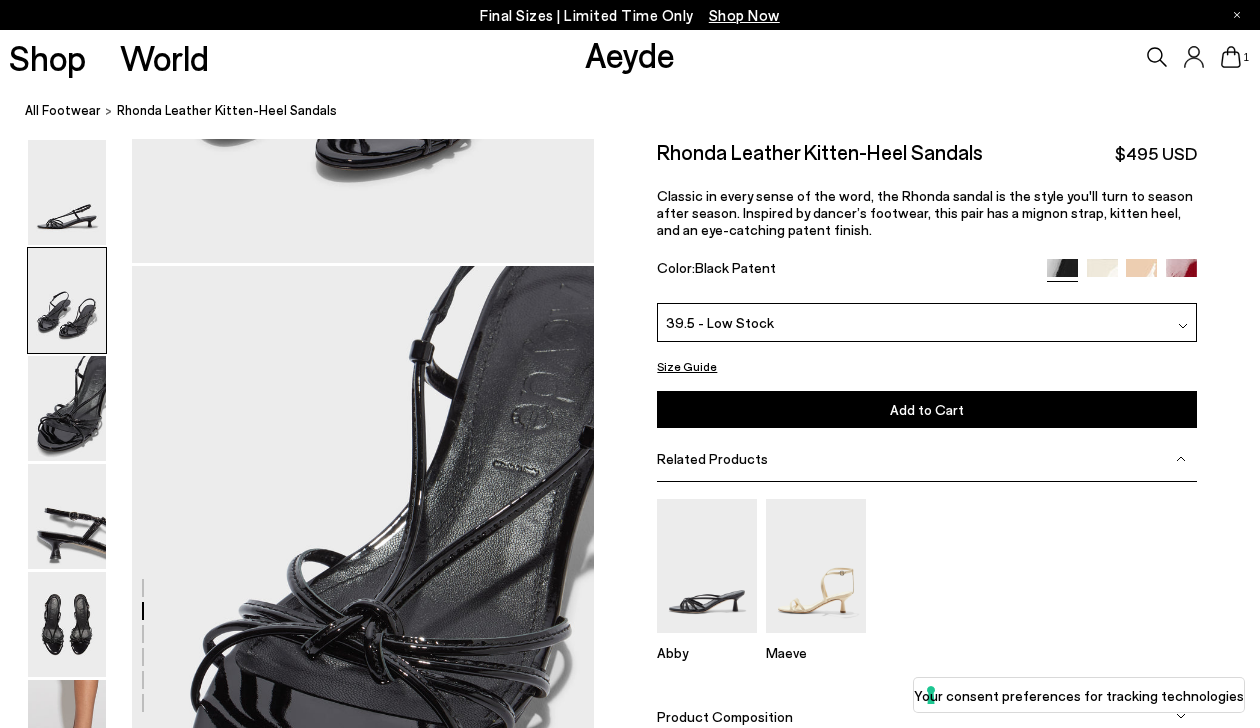 scroll, scrollTop: 1079, scrollLeft: 0, axis: vertical 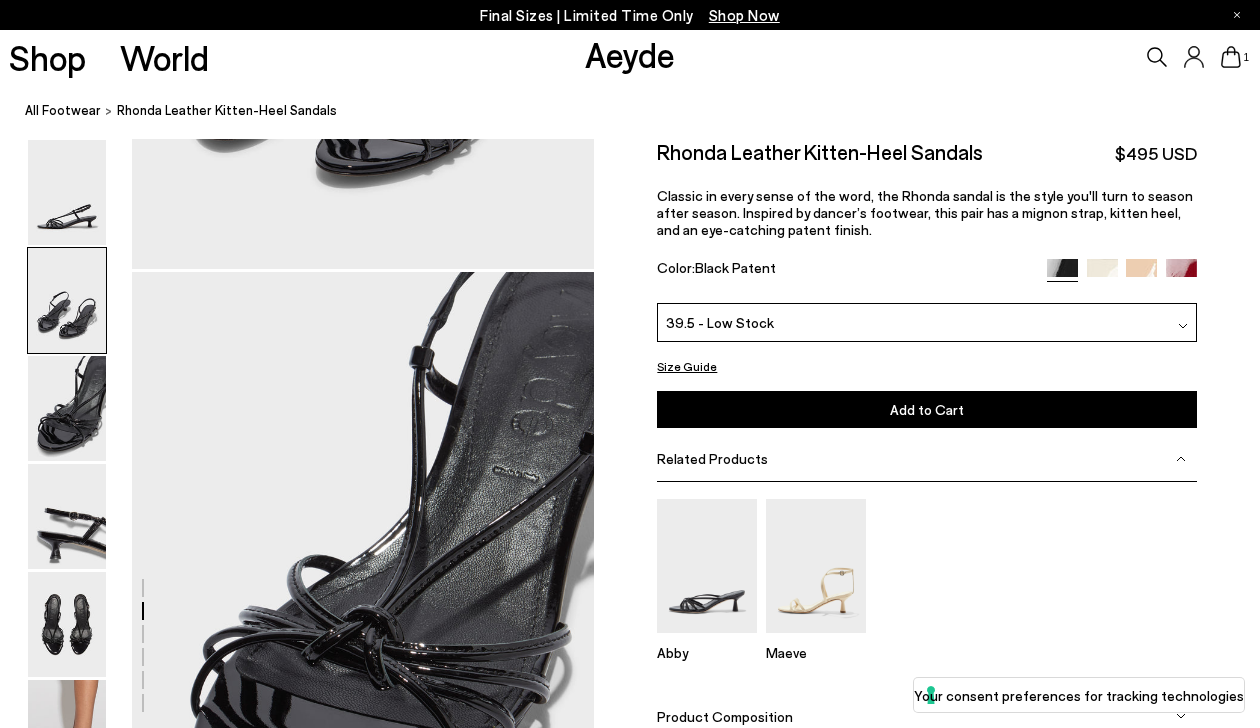click on "Aeyde" at bounding box center (630, 54) 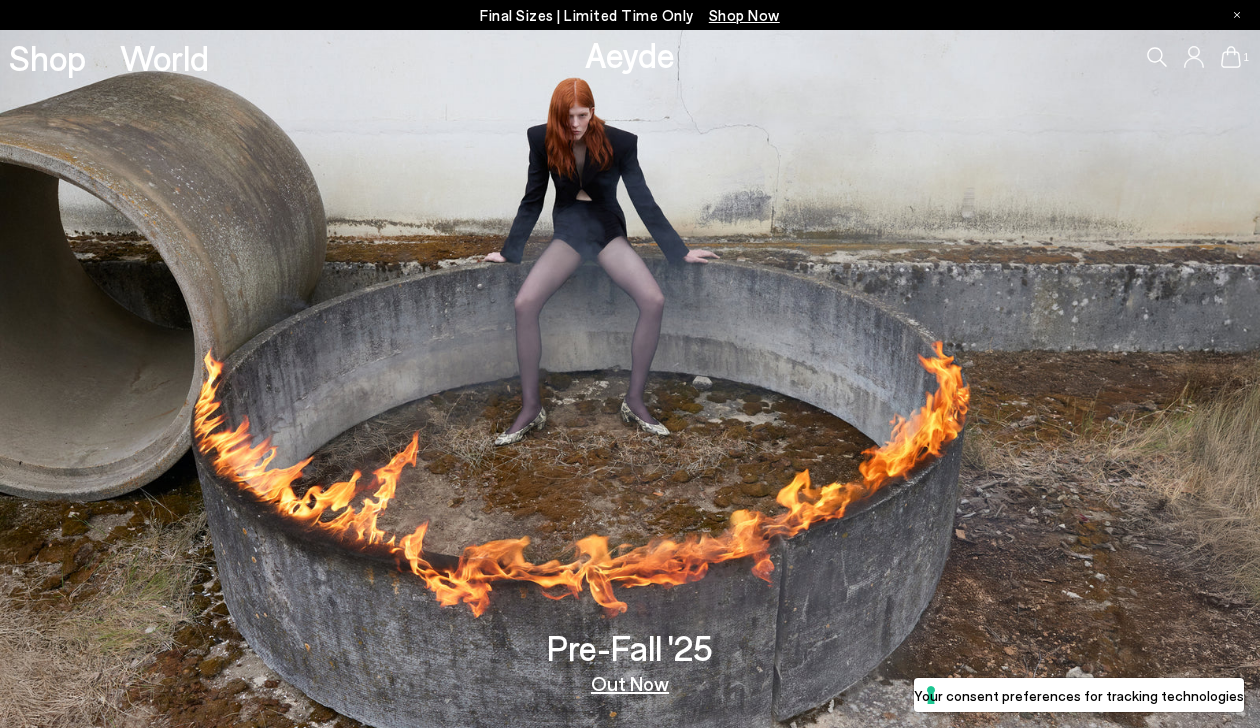 scroll, scrollTop: 0, scrollLeft: 0, axis: both 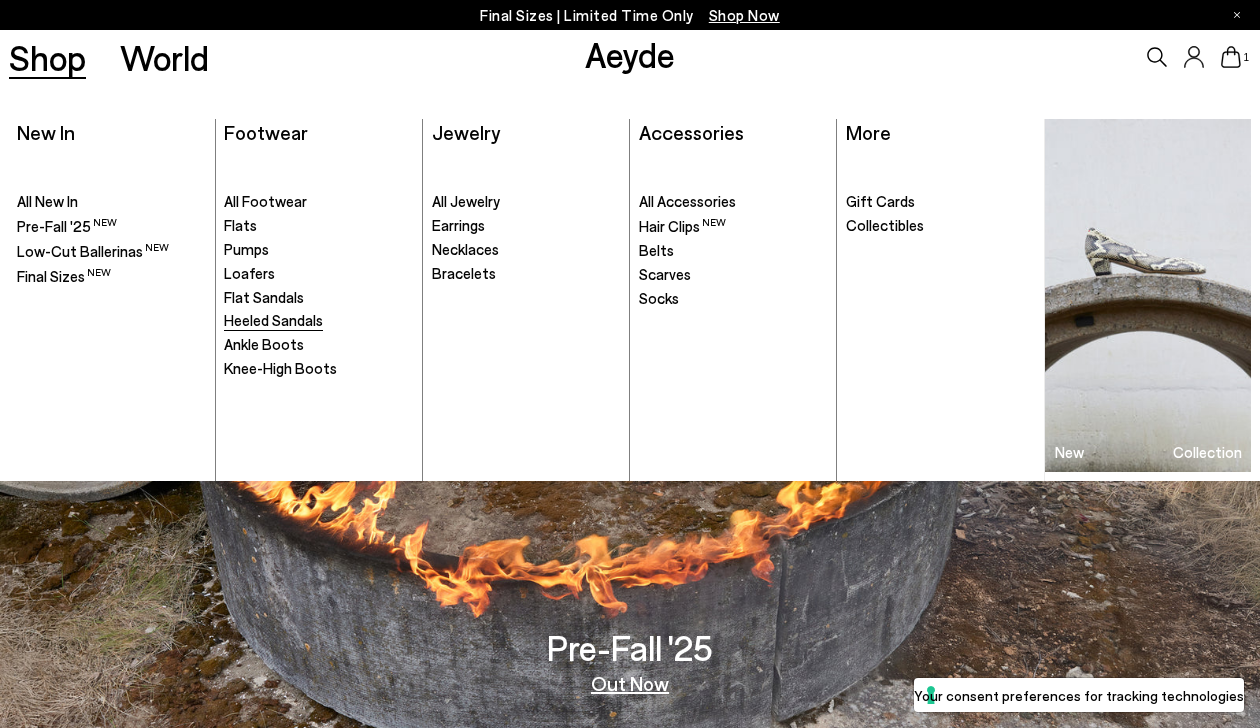 click on "Heeled Sandals" at bounding box center (273, 320) 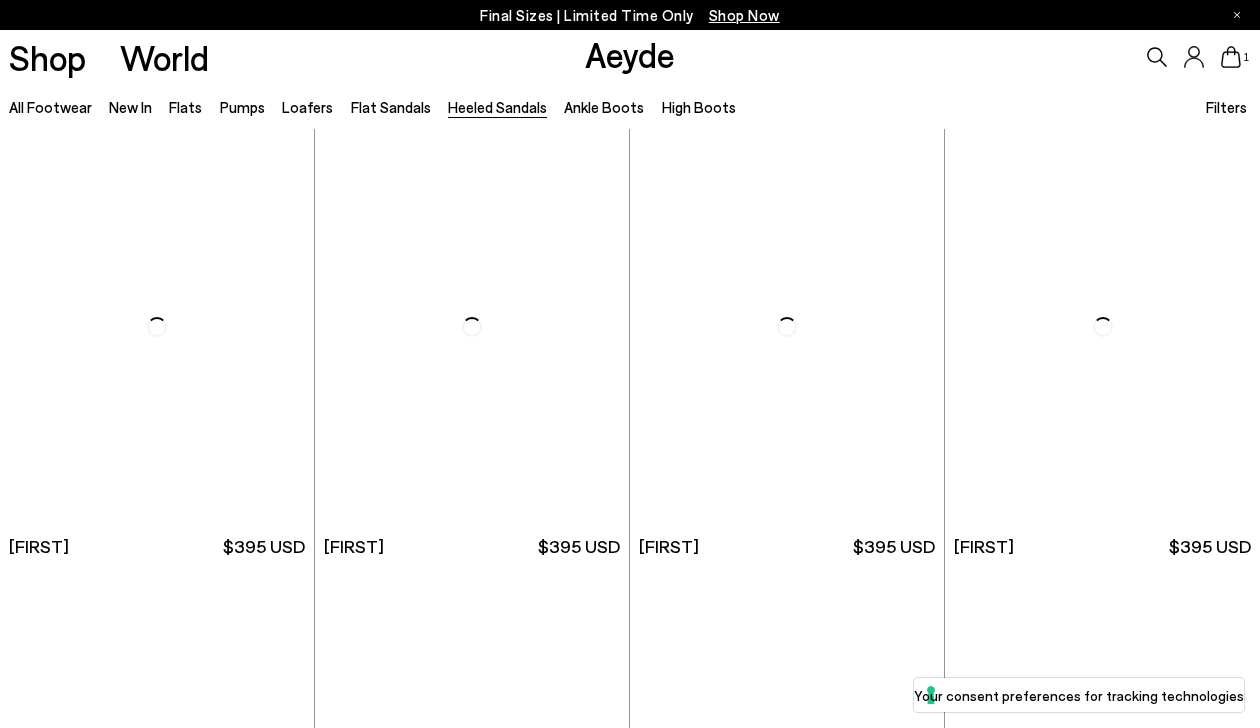 scroll, scrollTop: 0, scrollLeft: 0, axis: both 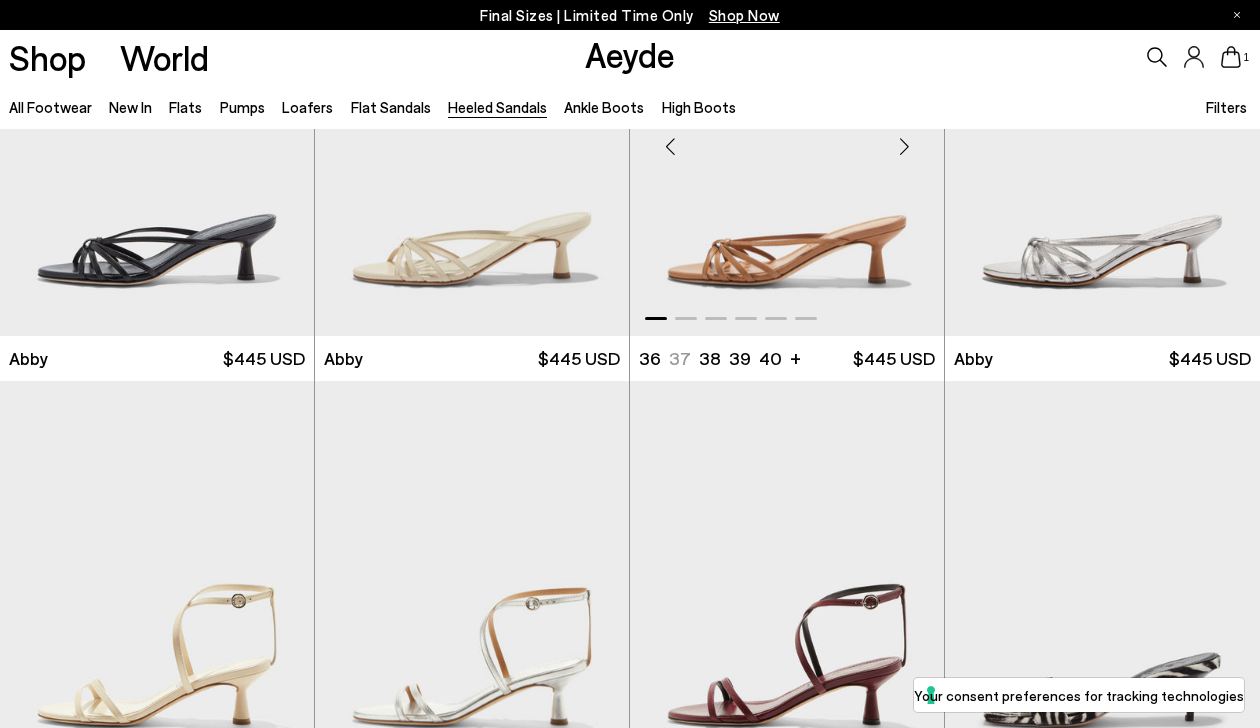 click at bounding box center [787, 138] 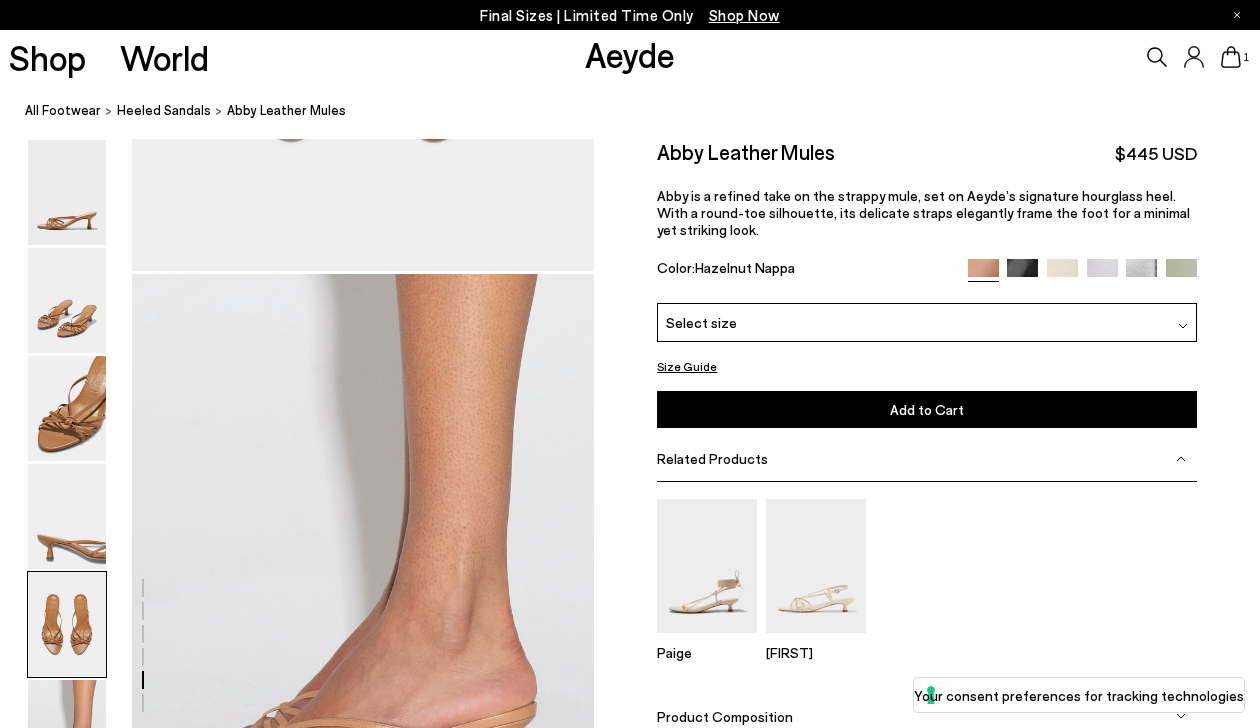 scroll, scrollTop: 2893, scrollLeft: 0, axis: vertical 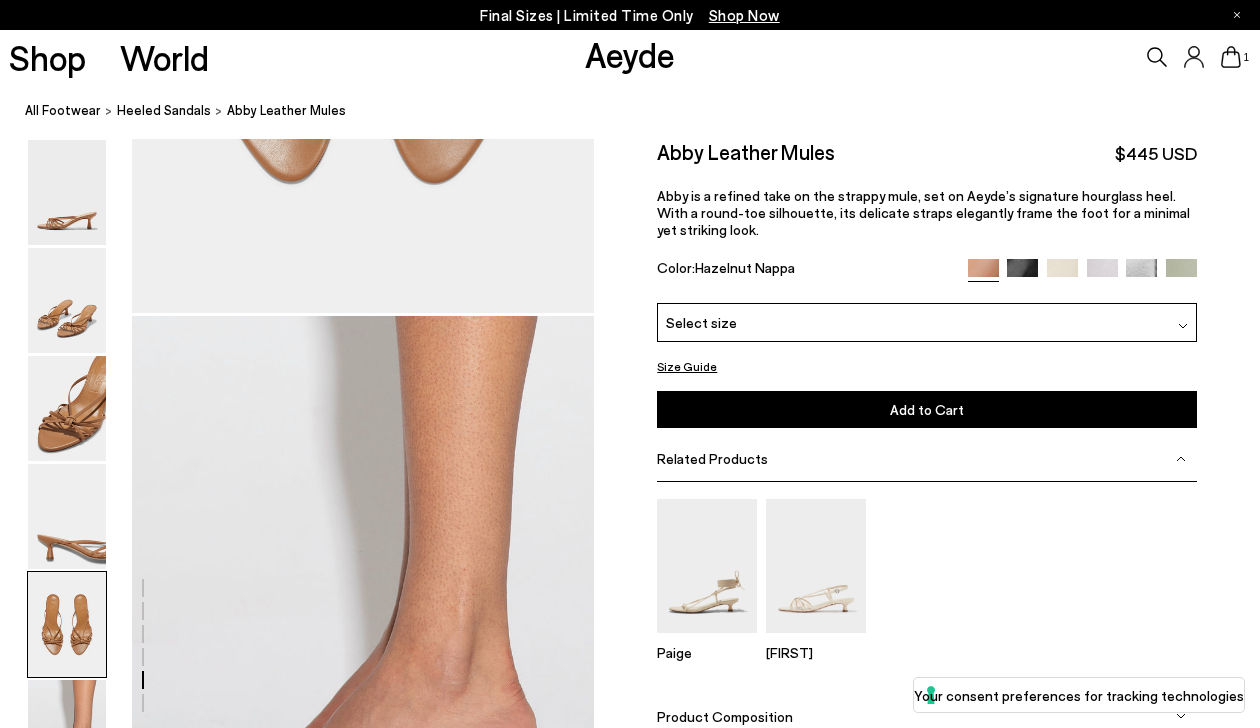 click on "Select size" at bounding box center [927, 322] 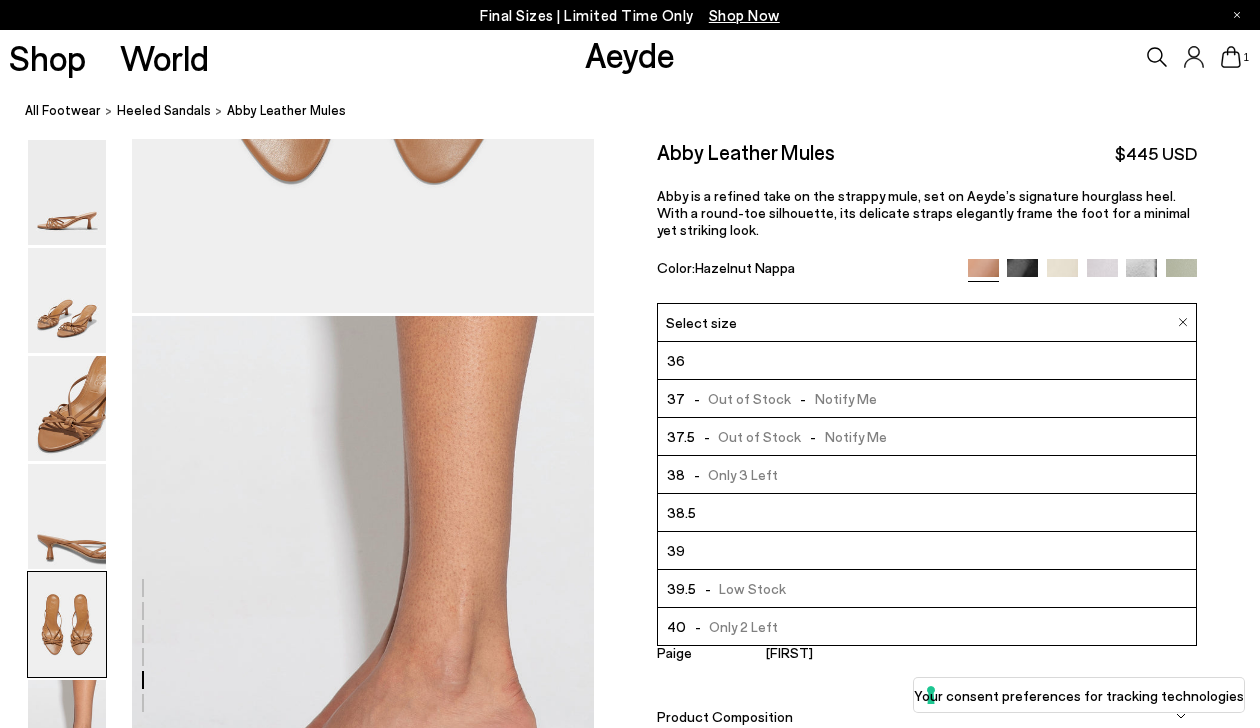 click on "39.5" at bounding box center (681, 588) 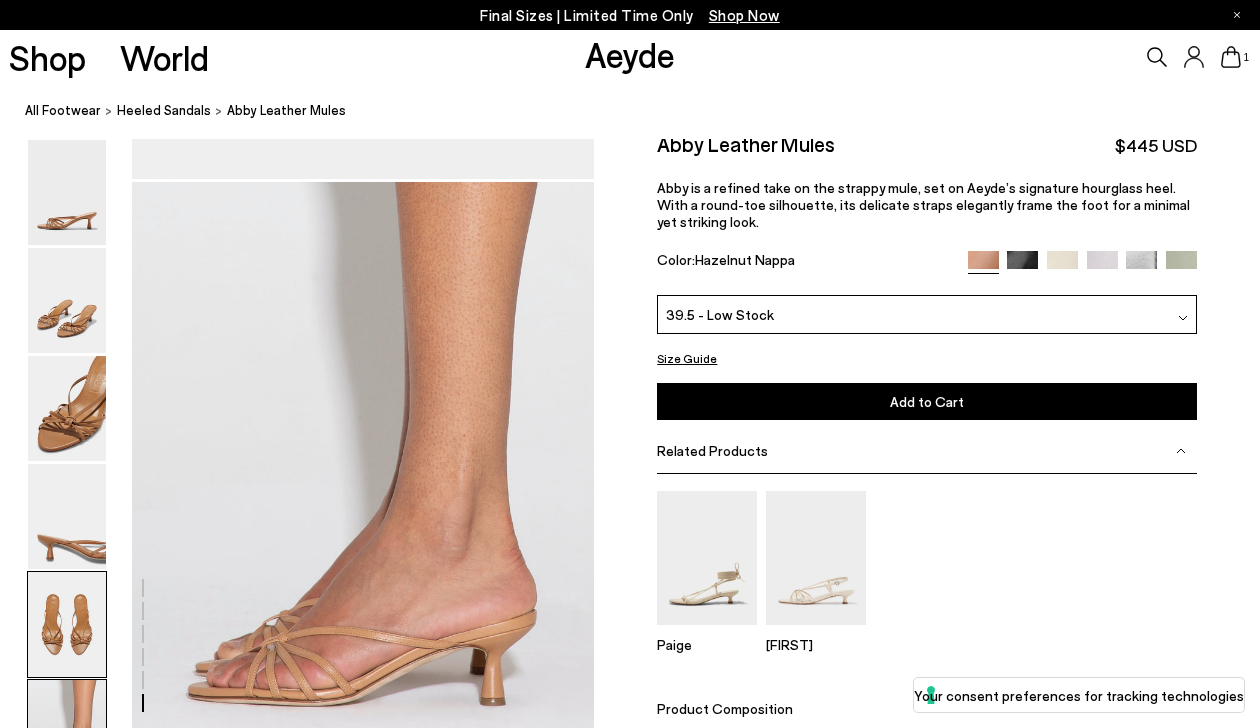 scroll, scrollTop: 3186, scrollLeft: 0, axis: vertical 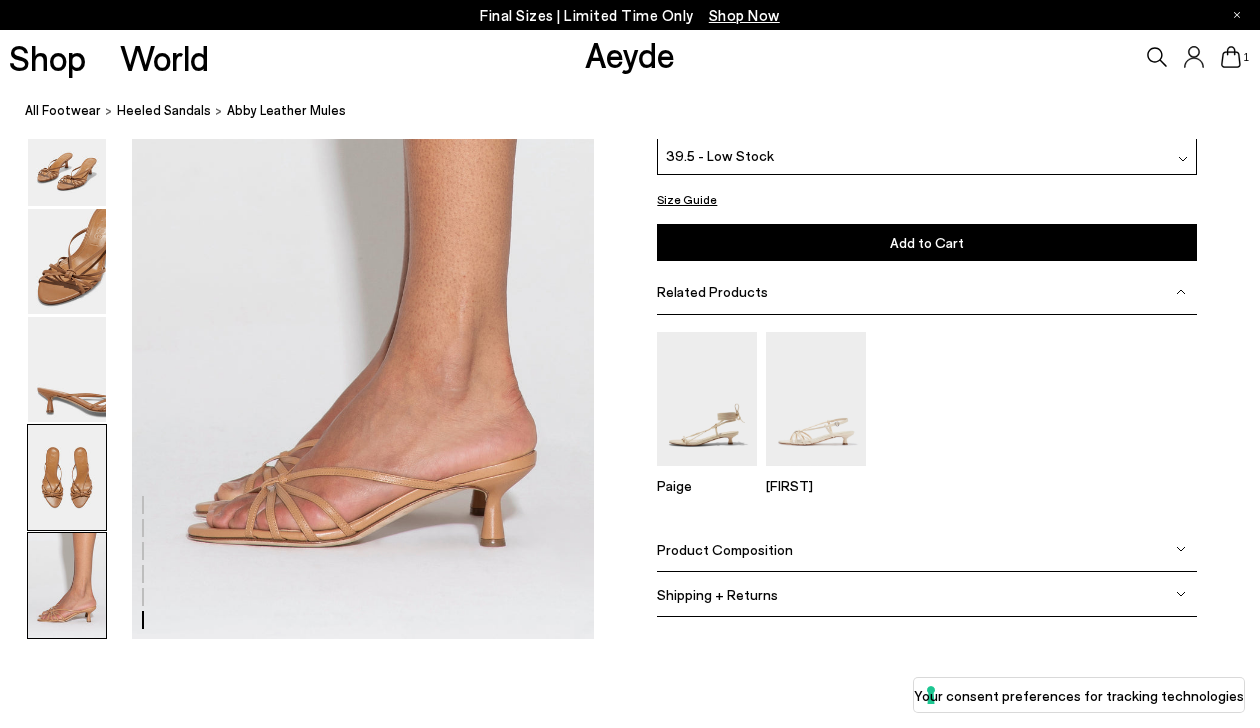 click at bounding box center [67, 477] 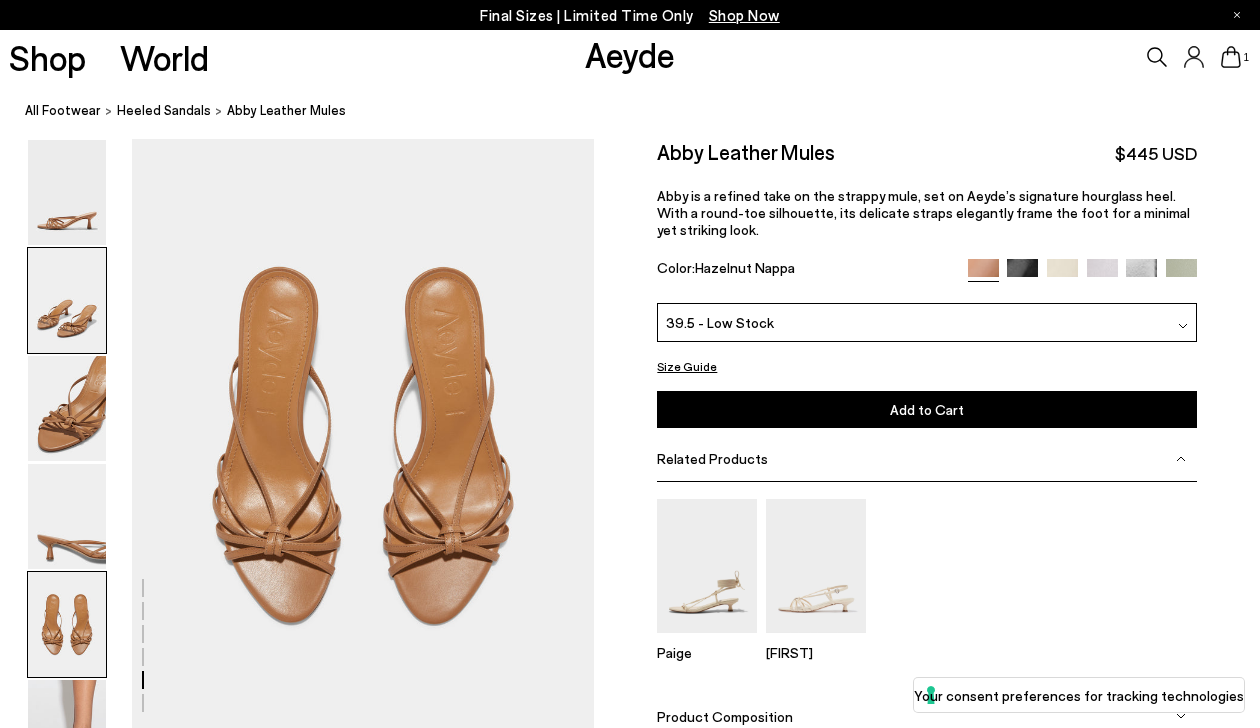 click at bounding box center (67, 300) 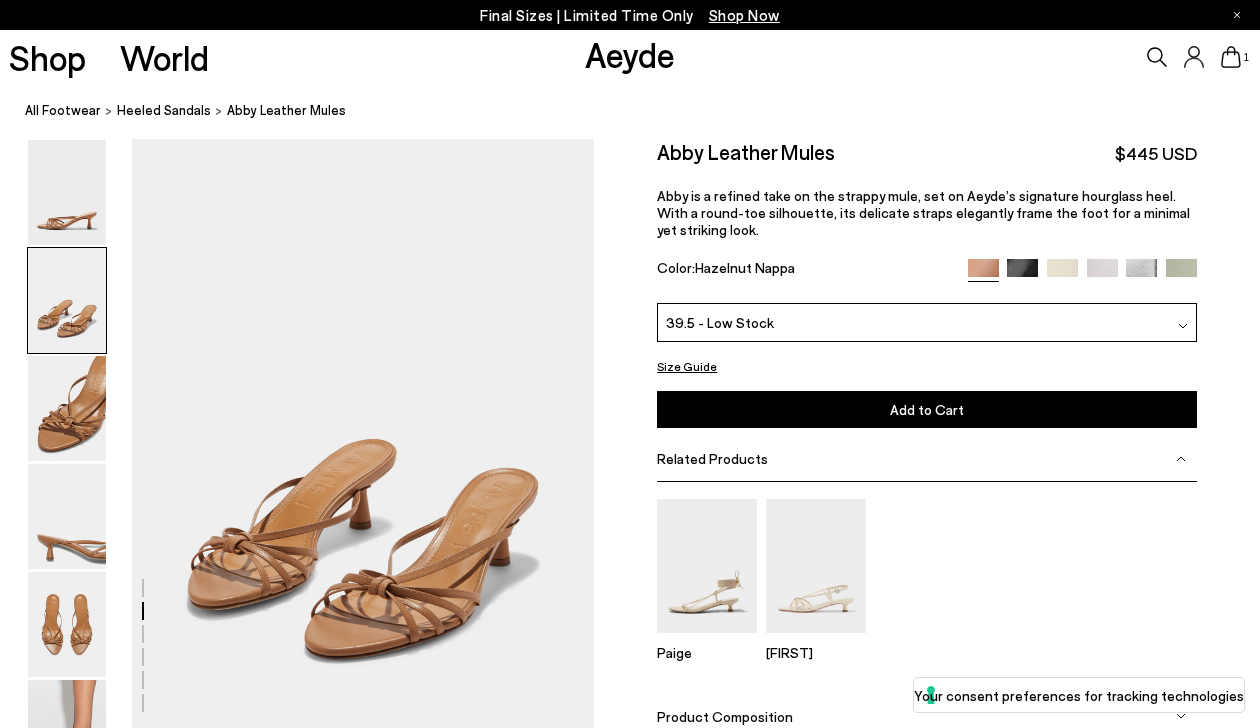 scroll, scrollTop: 594, scrollLeft: 0, axis: vertical 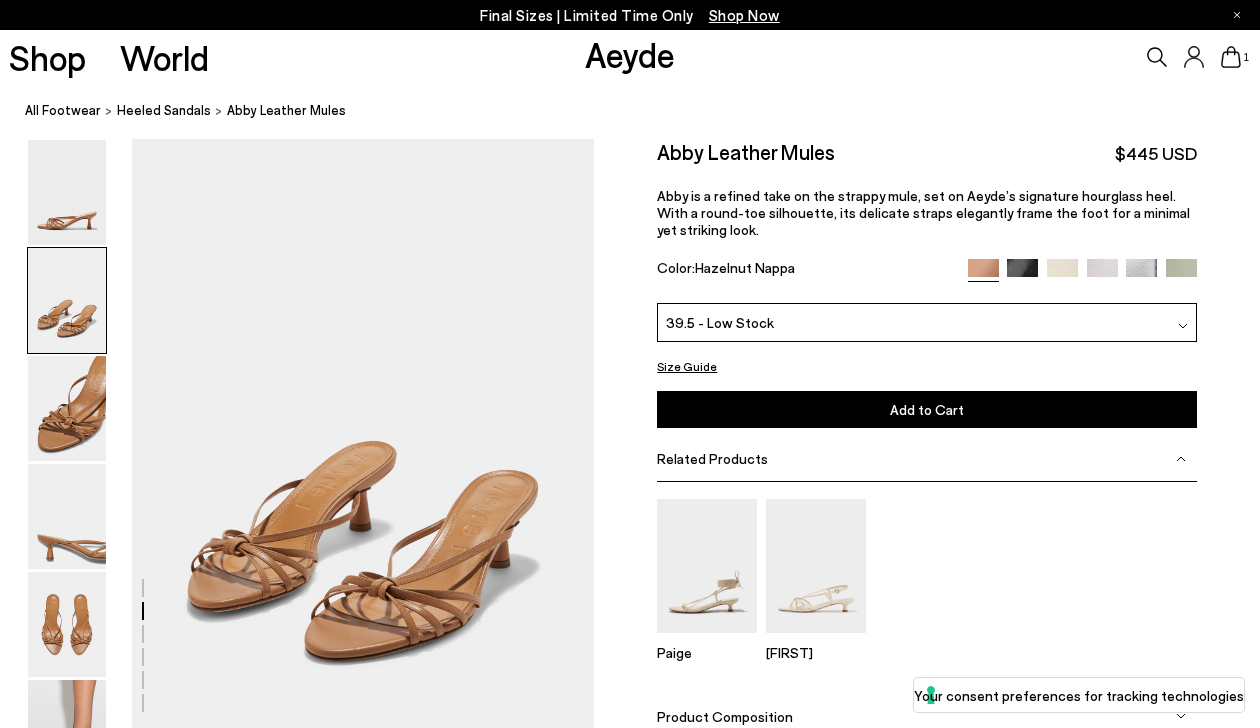 click at bounding box center (67, 300) 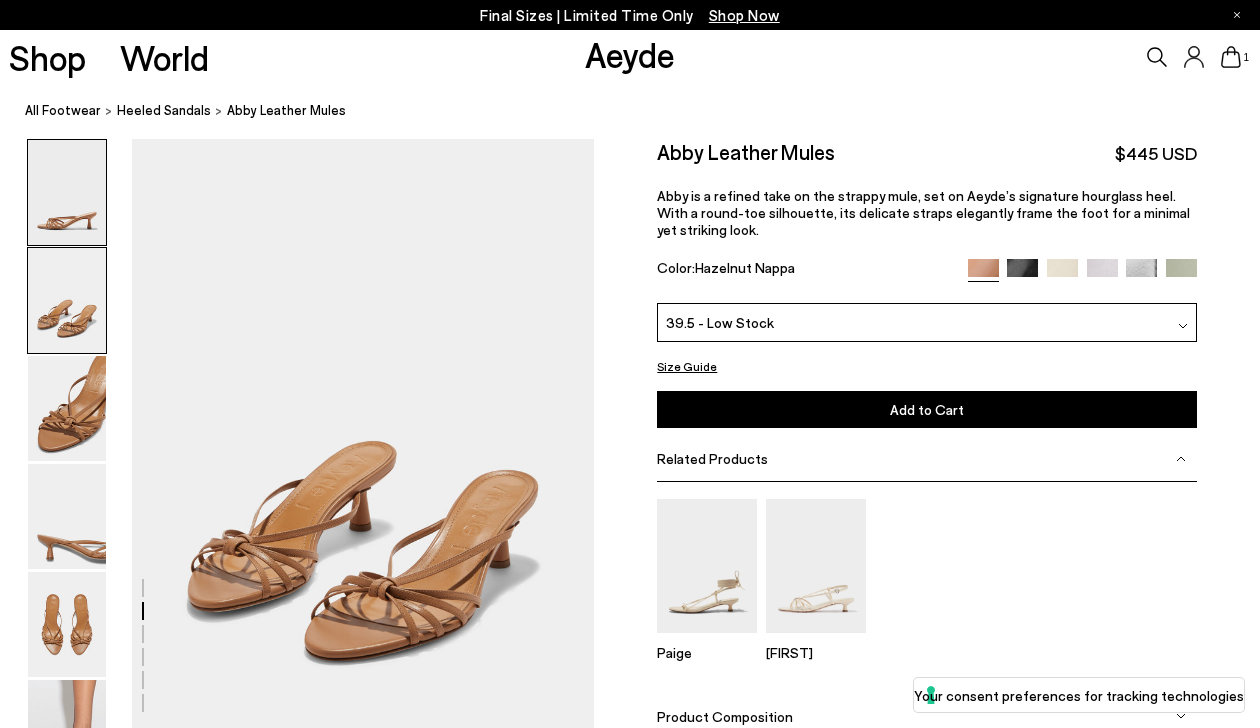 click at bounding box center (67, 192) 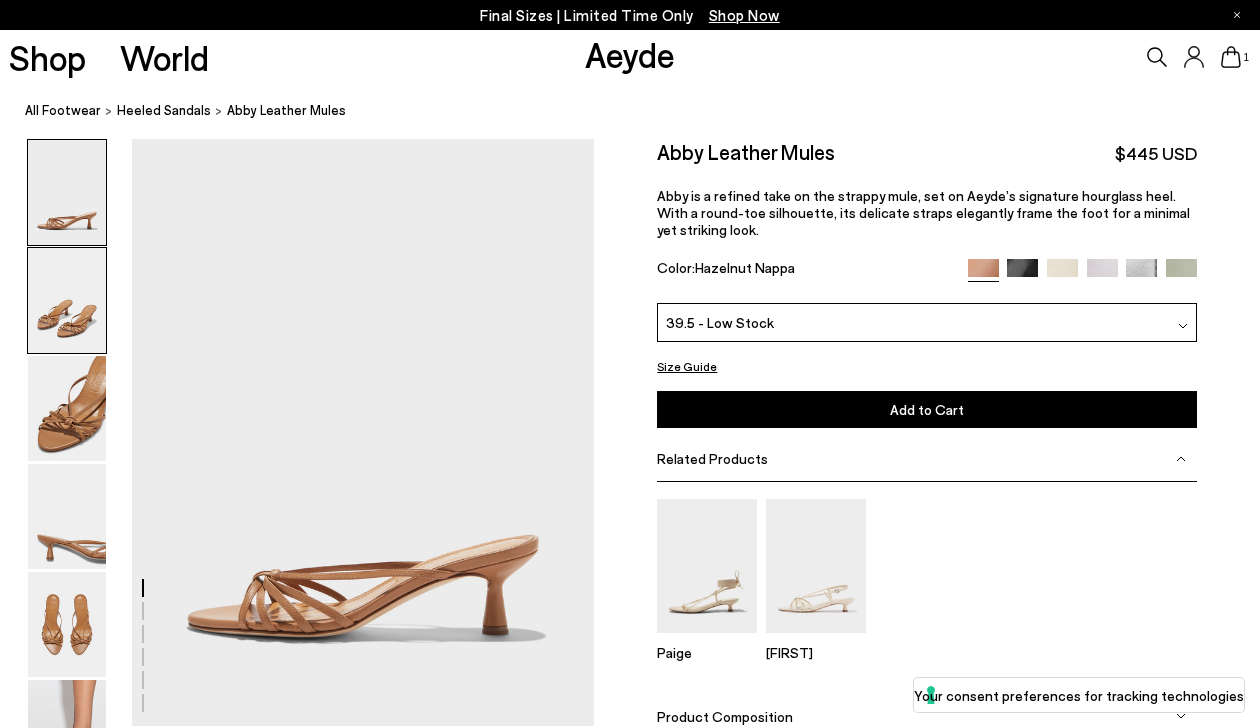 scroll, scrollTop: 0, scrollLeft: 0, axis: both 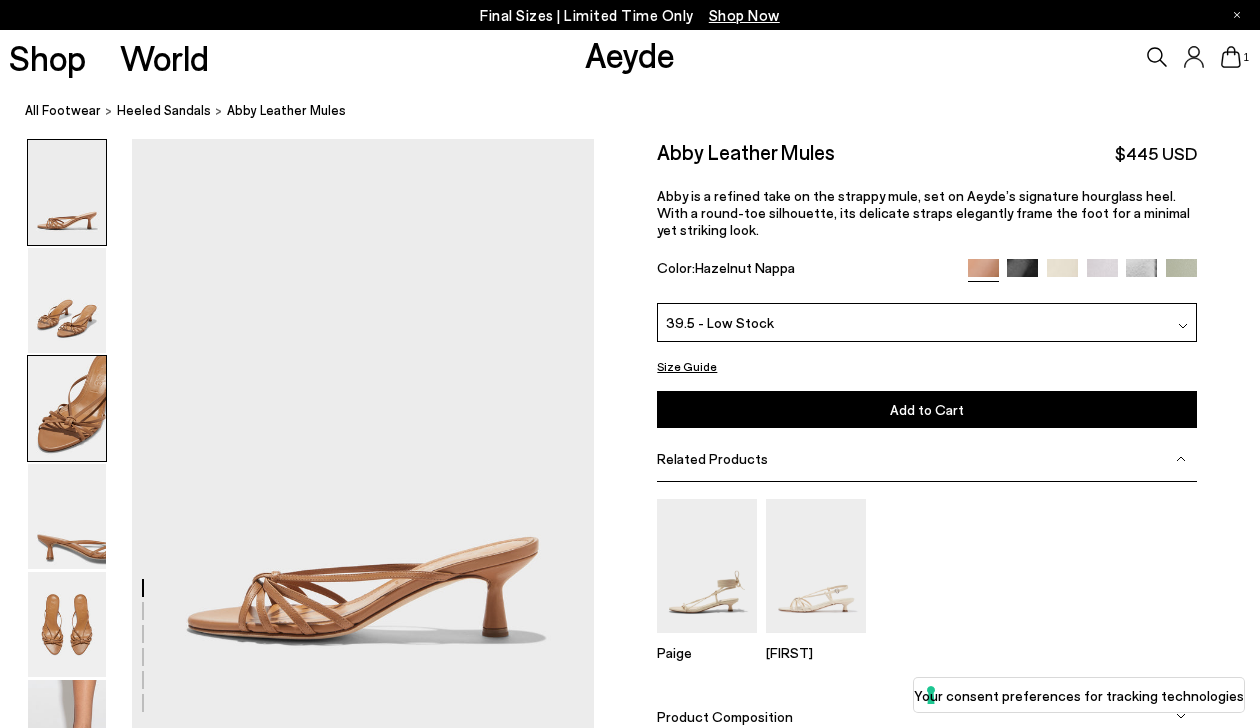 click at bounding box center (67, 408) 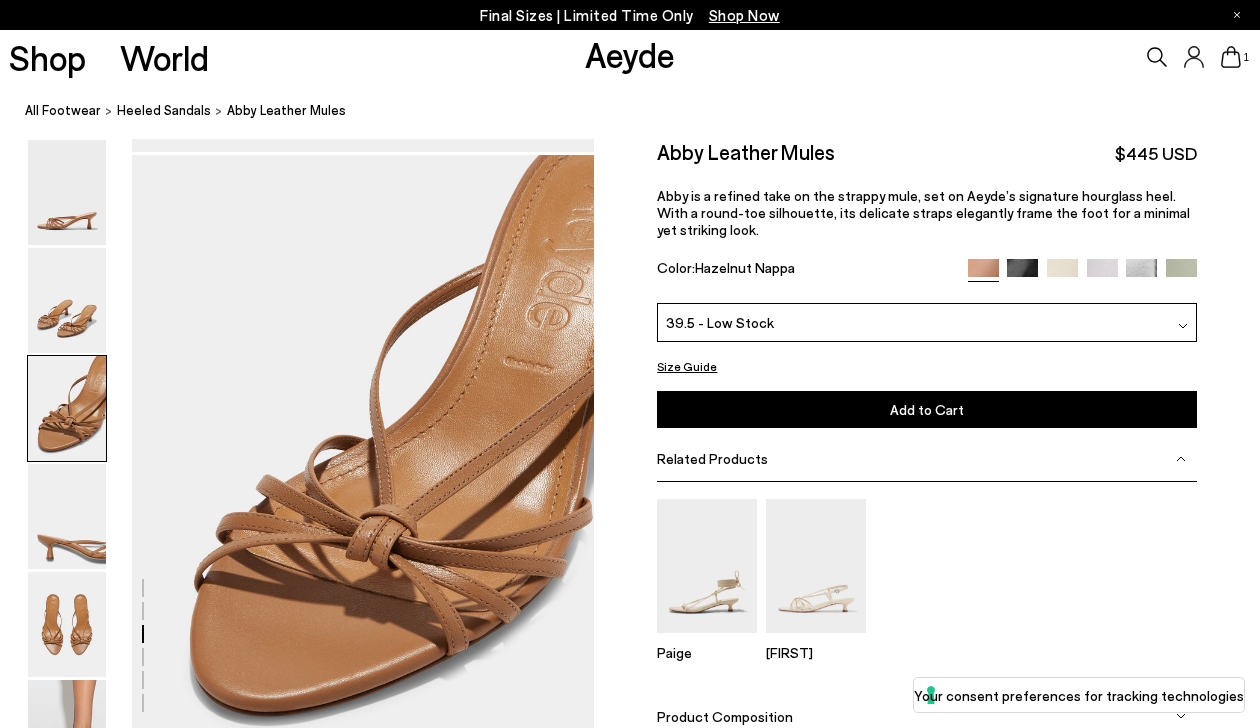 scroll, scrollTop: 1195, scrollLeft: 0, axis: vertical 